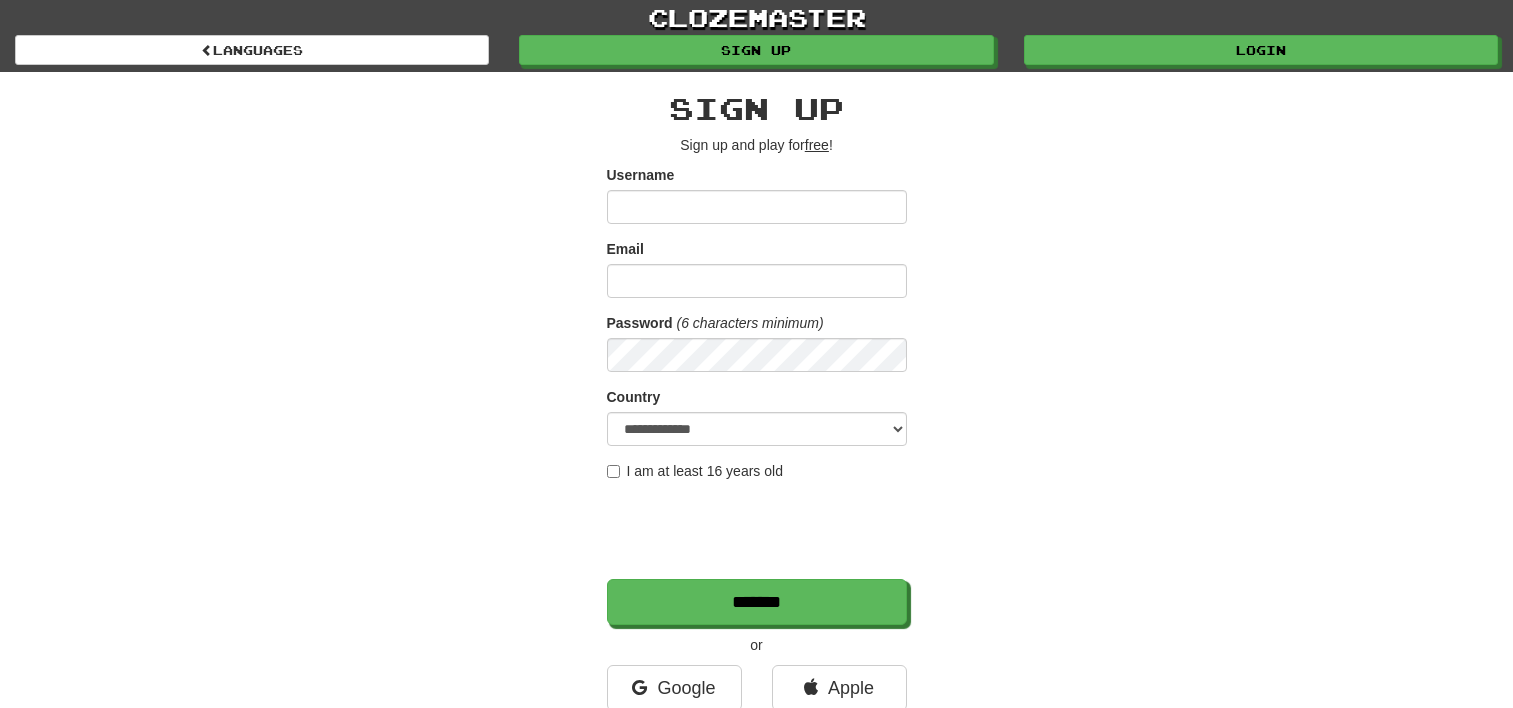 scroll, scrollTop: 0, scrollLeft: 0, axis: both 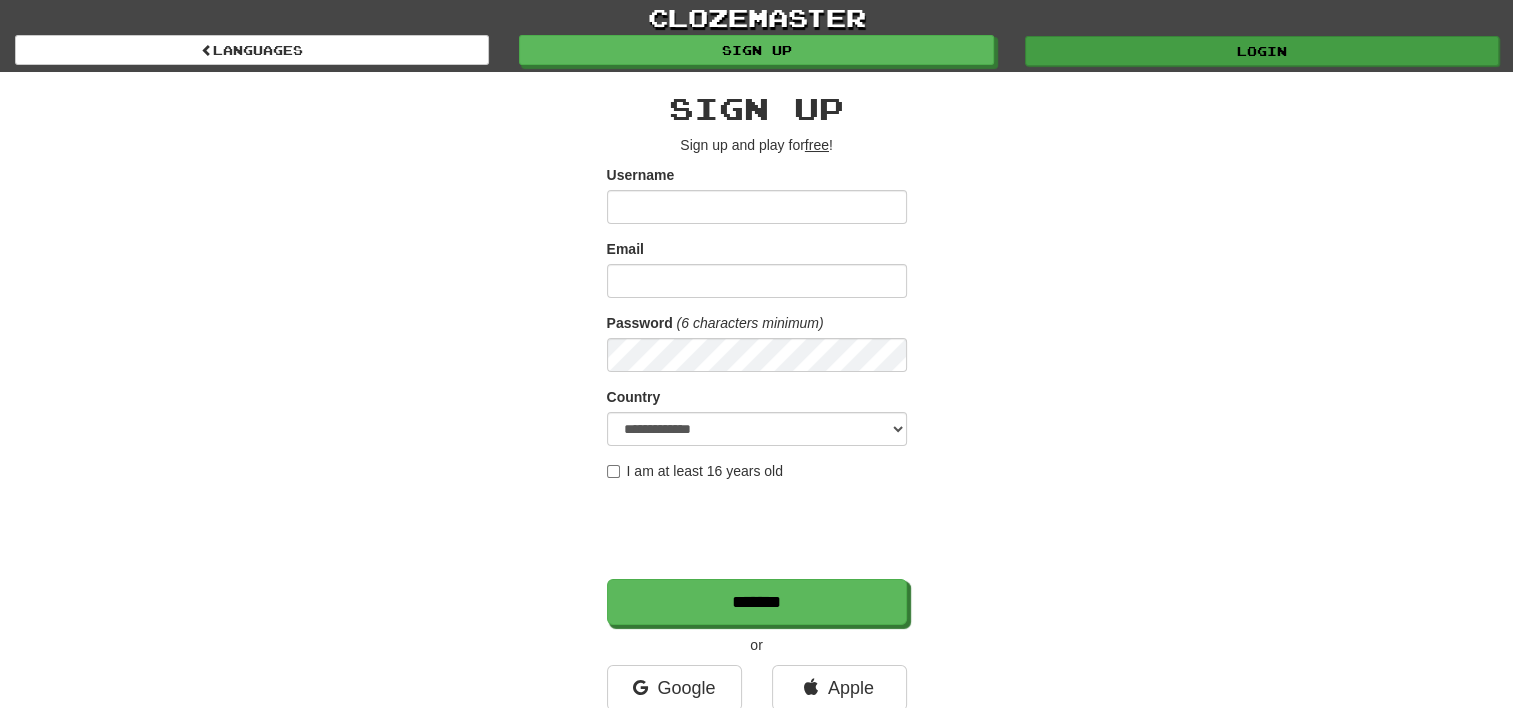 type on "*******" 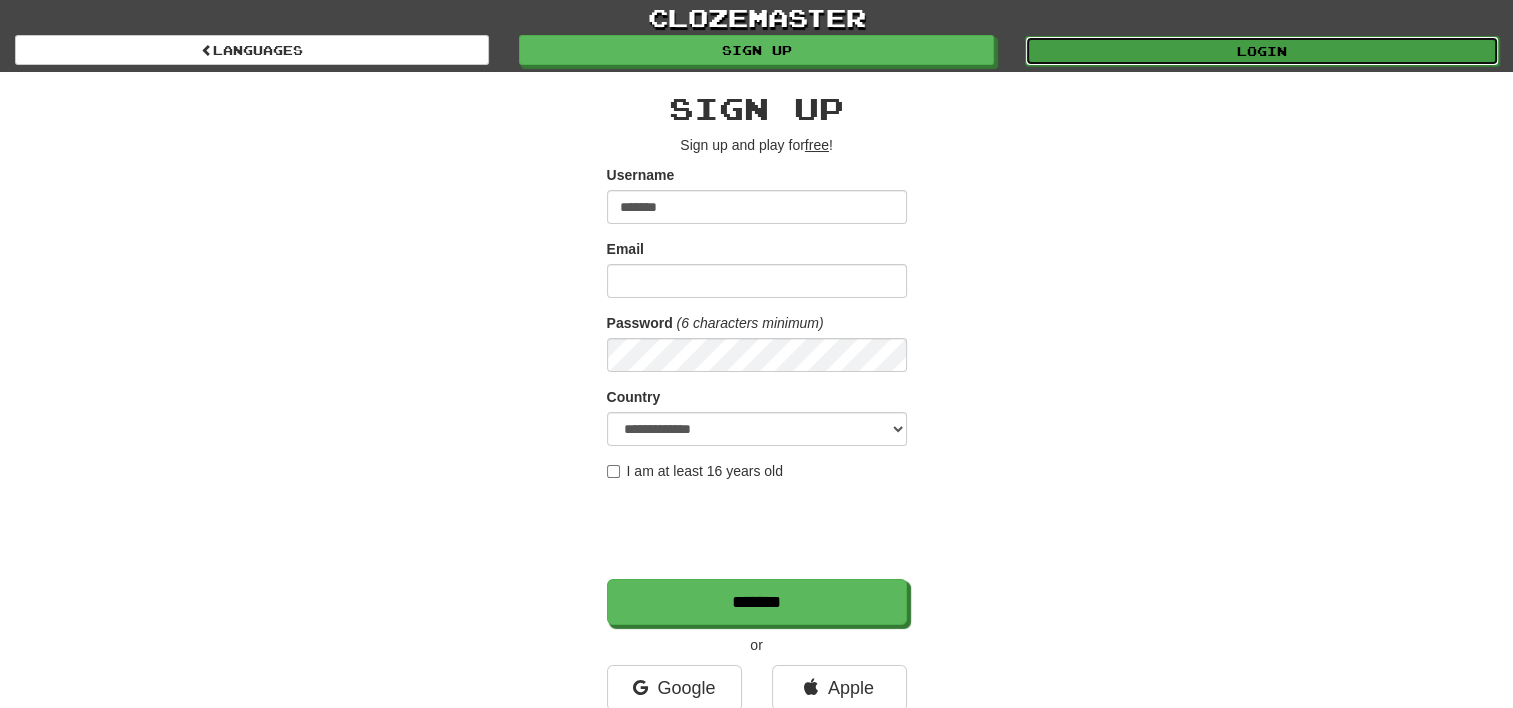 click on "Login" at bounding box center [1262, 51] 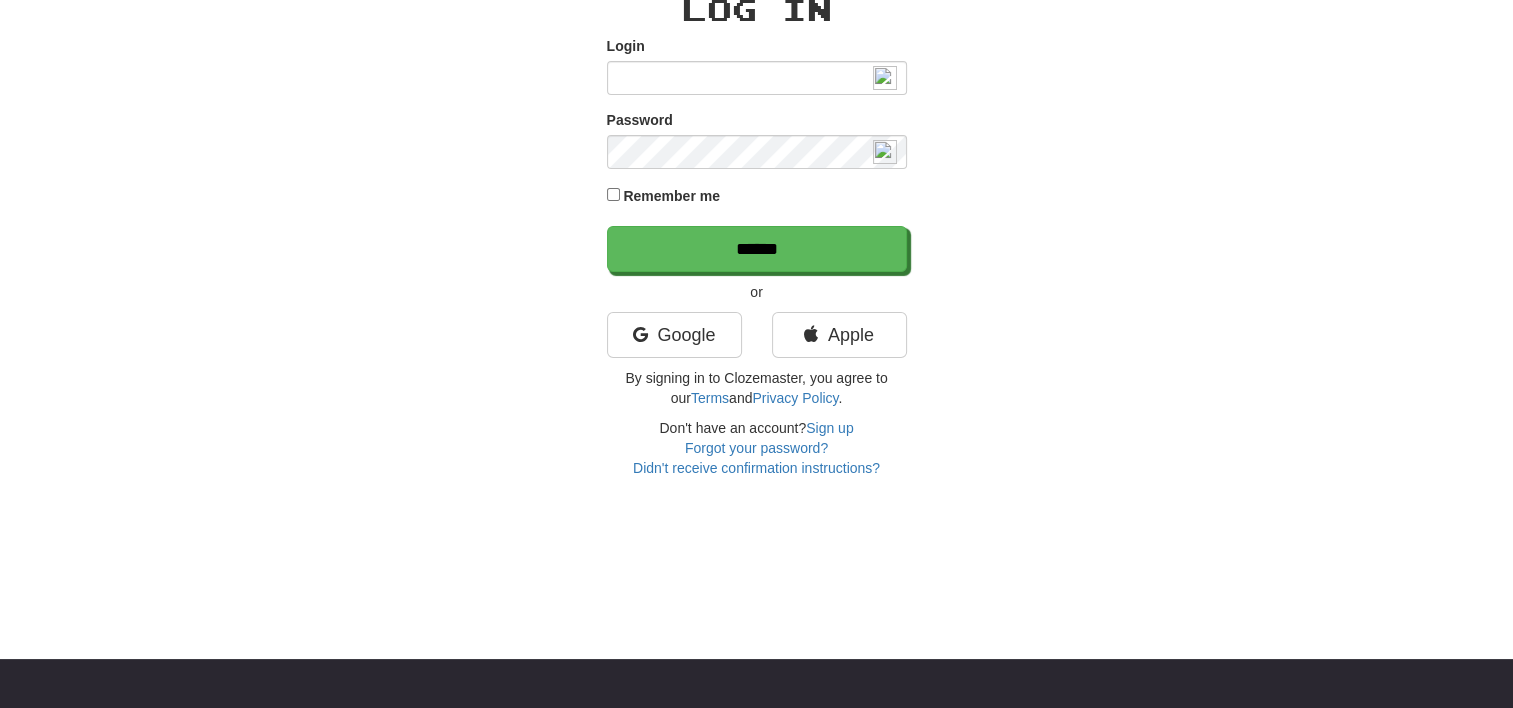 scroll, scrollTop: 100, scrollLeft: 0, axis: vertical 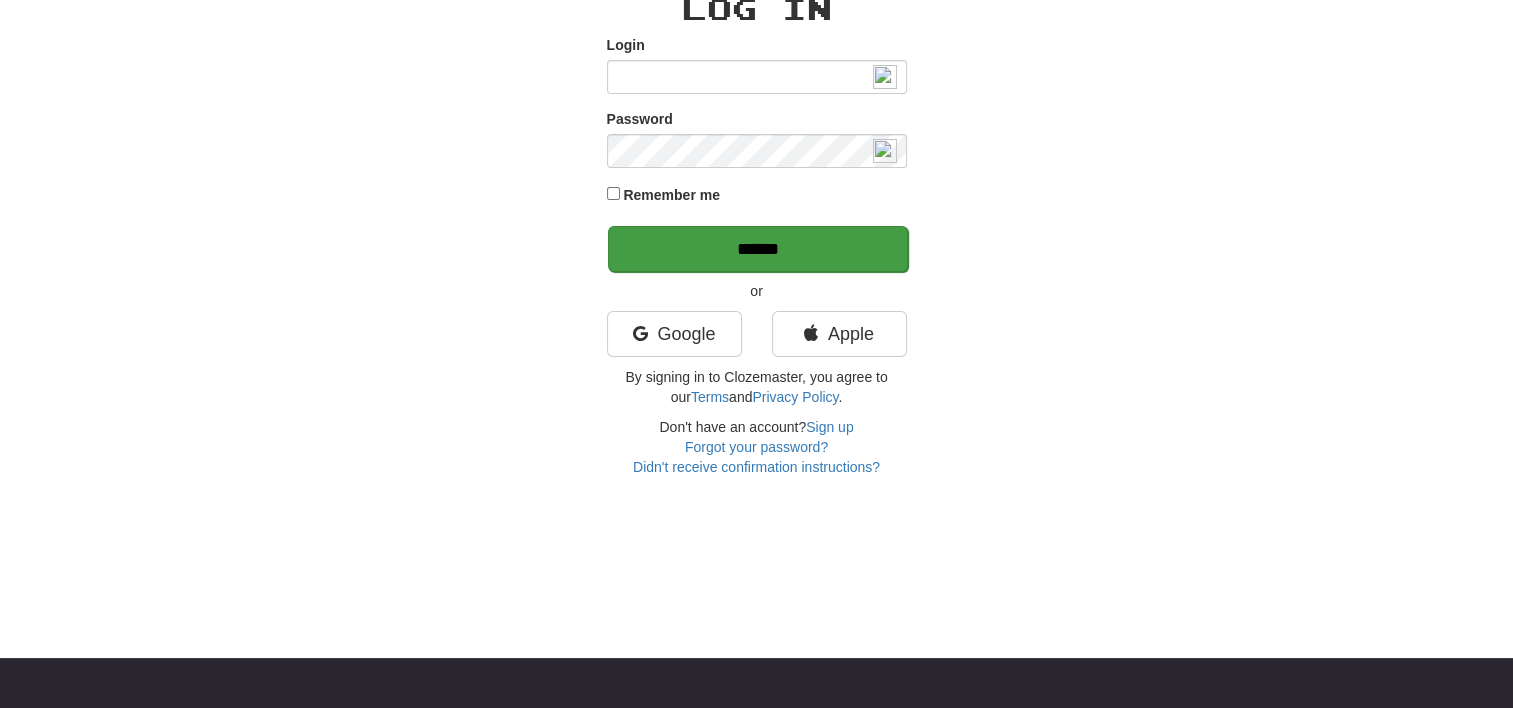 type on "*******" 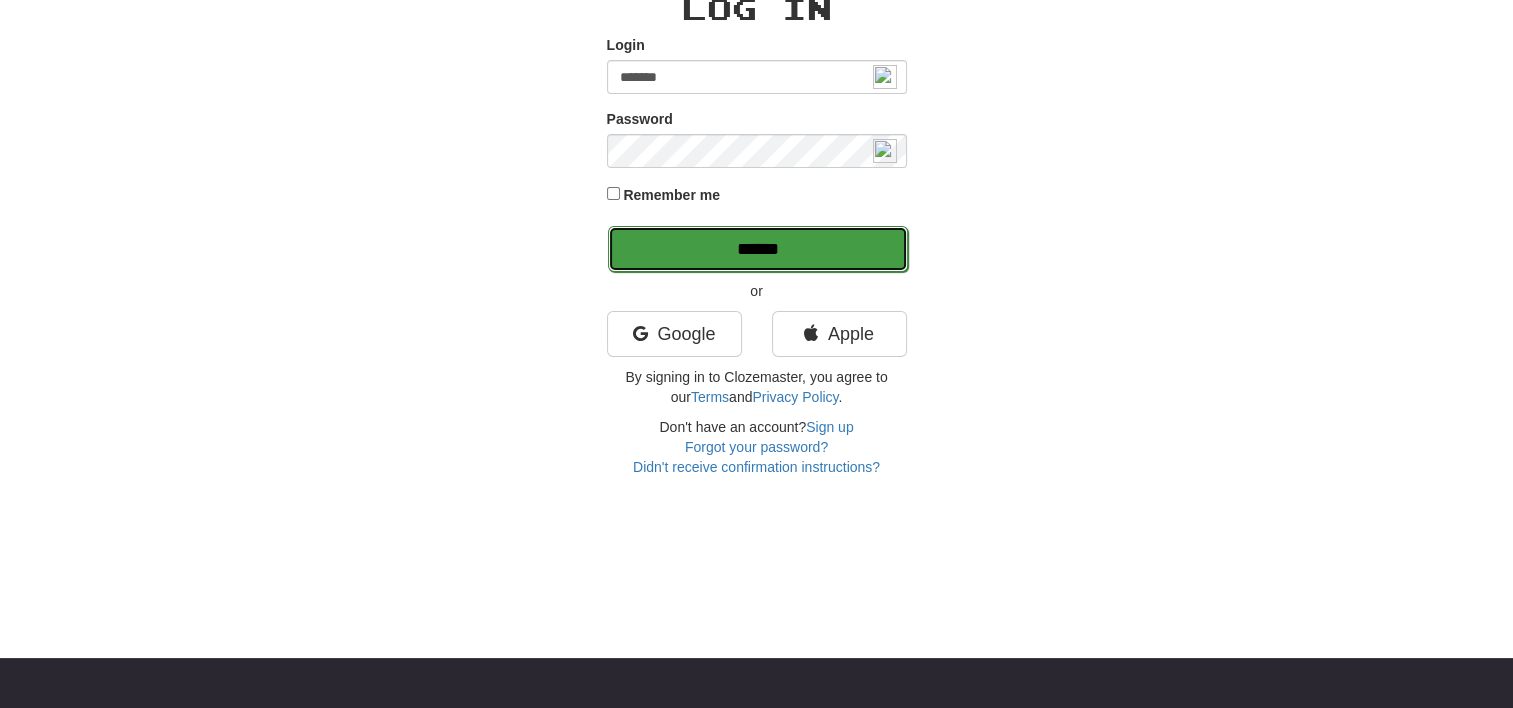 click on "******" at bounding box center [758, 249] 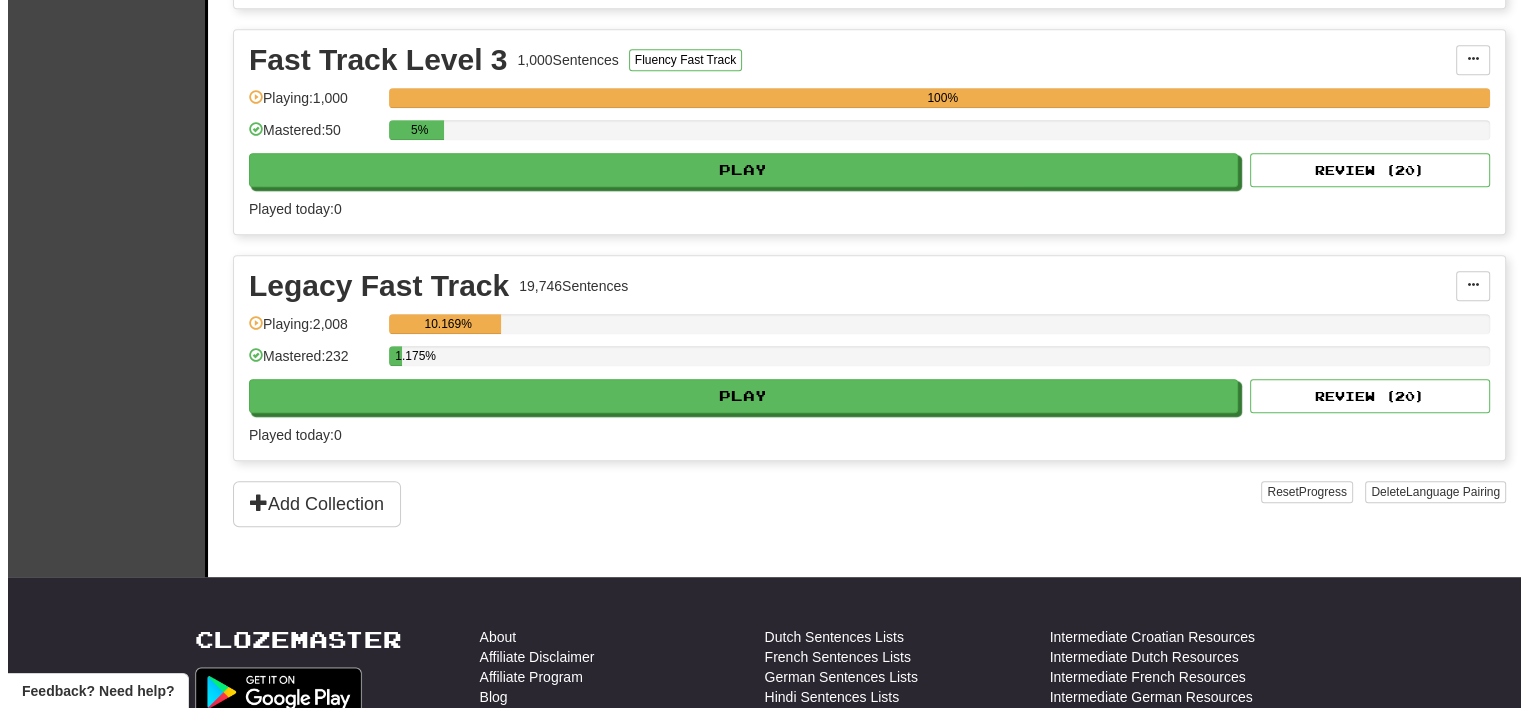 scroll, scrollTop: 1200, scrollLeft: 0, axis: vertical 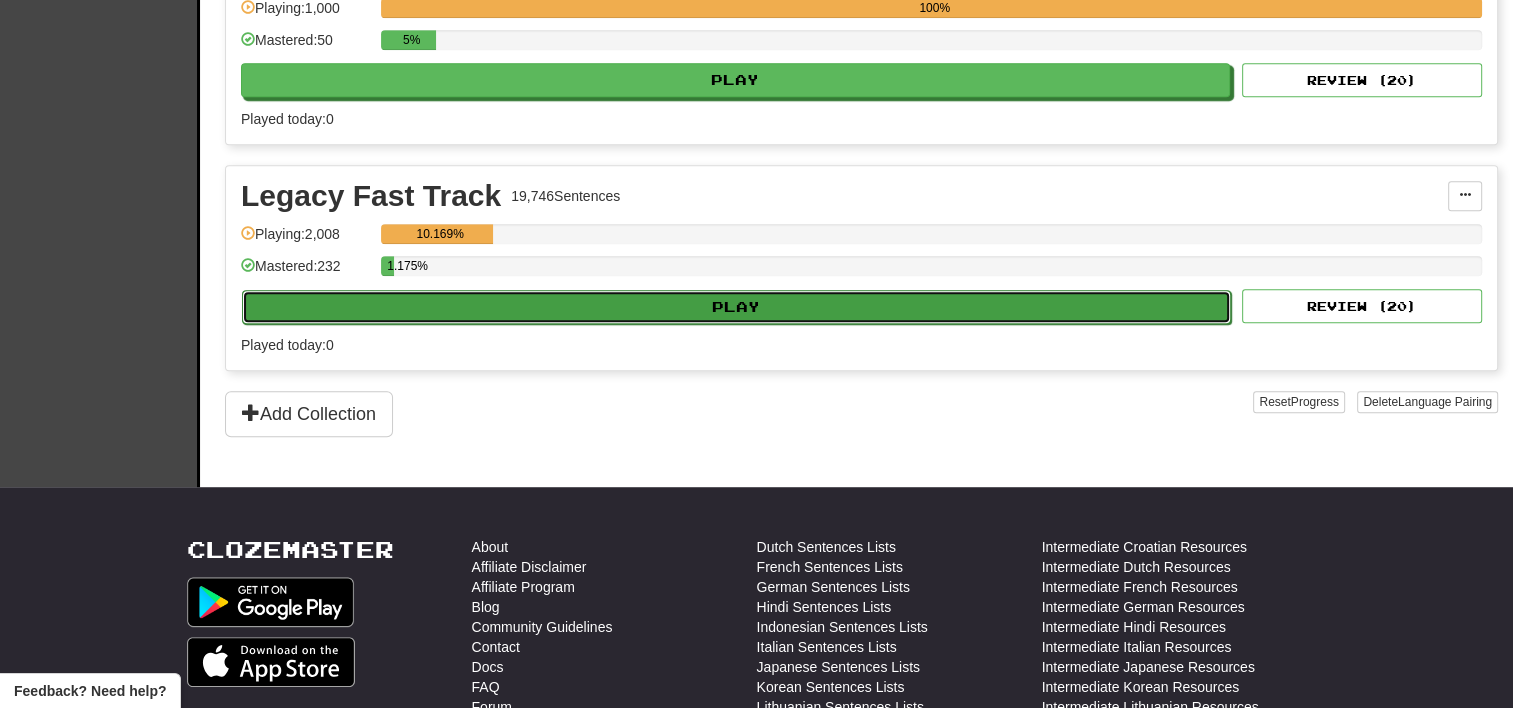 click on "Play" at bounding box center [736, 307] 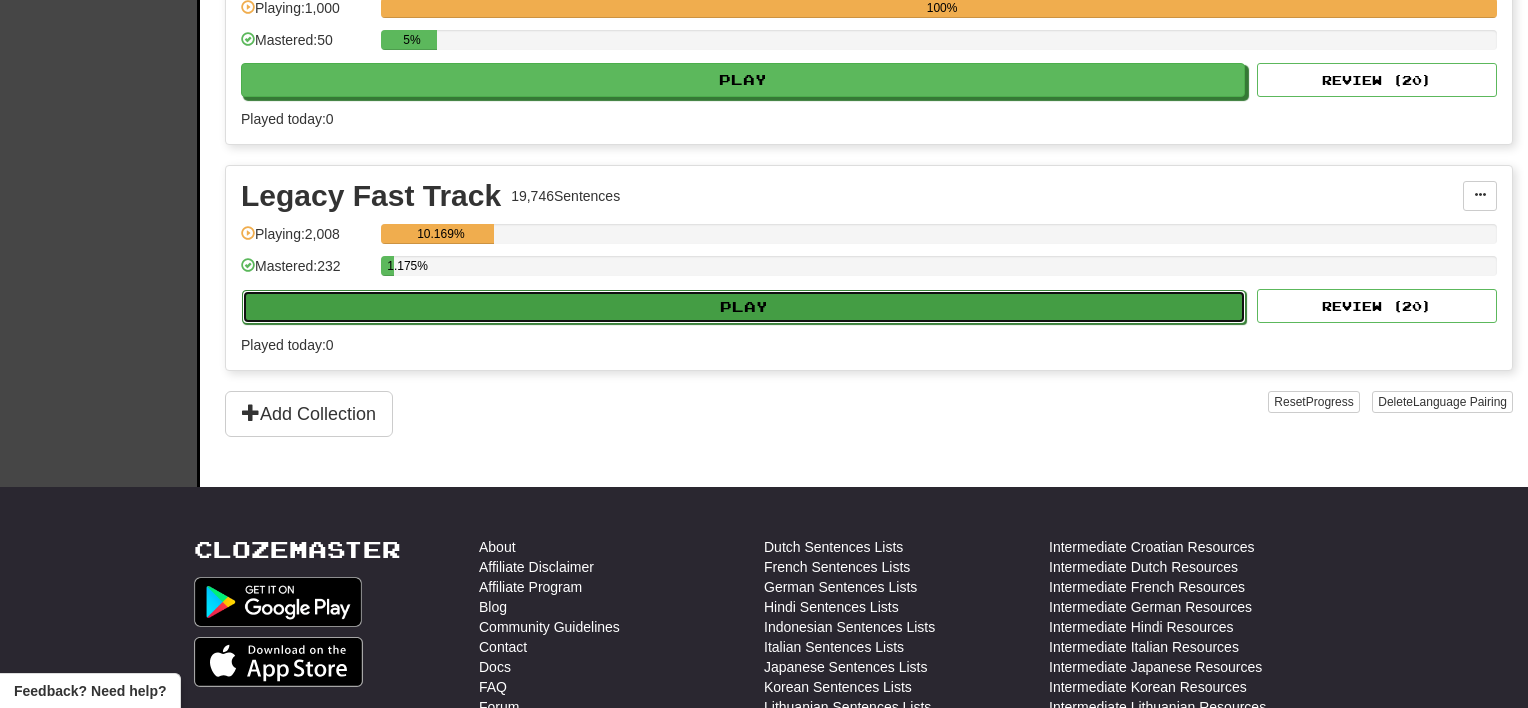 select on "**" 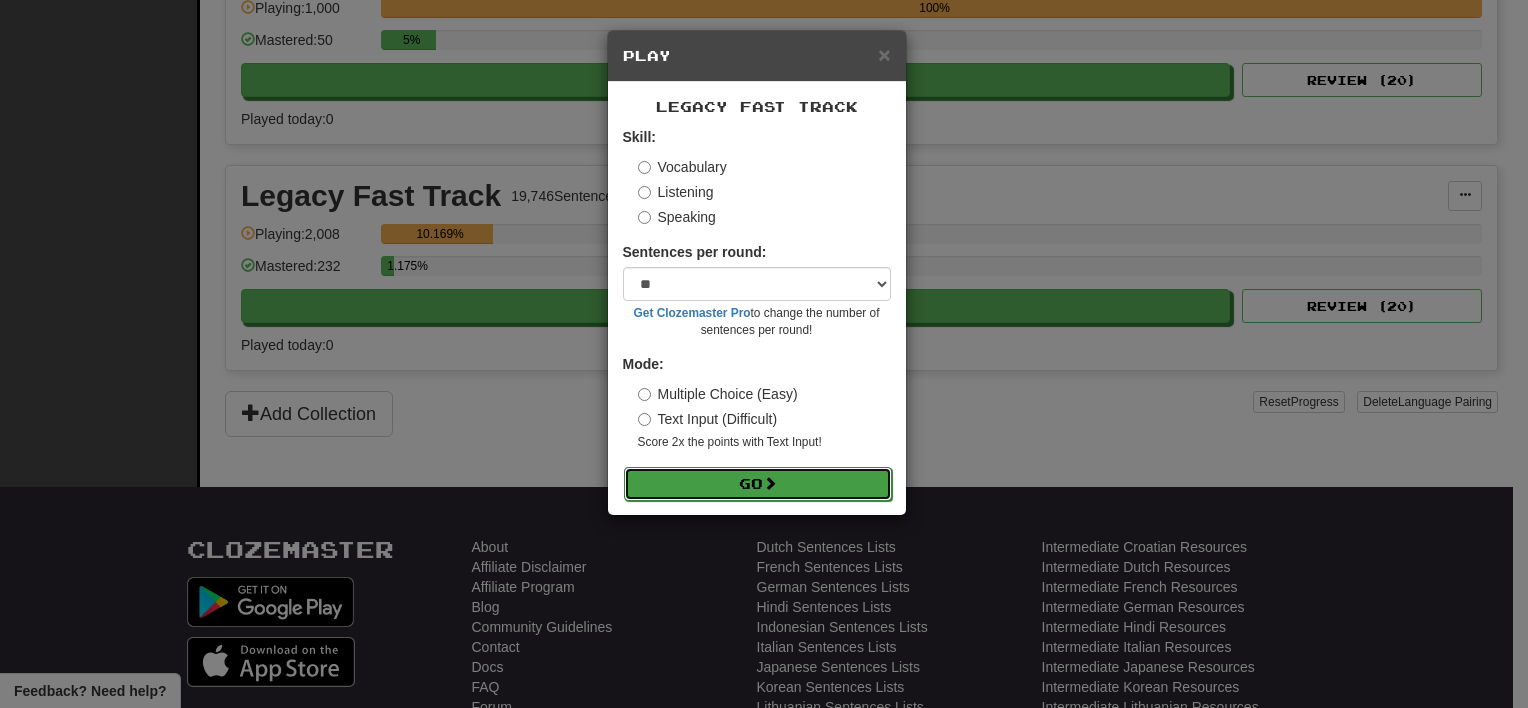 click on "Go" at bounding box center [758, 484] 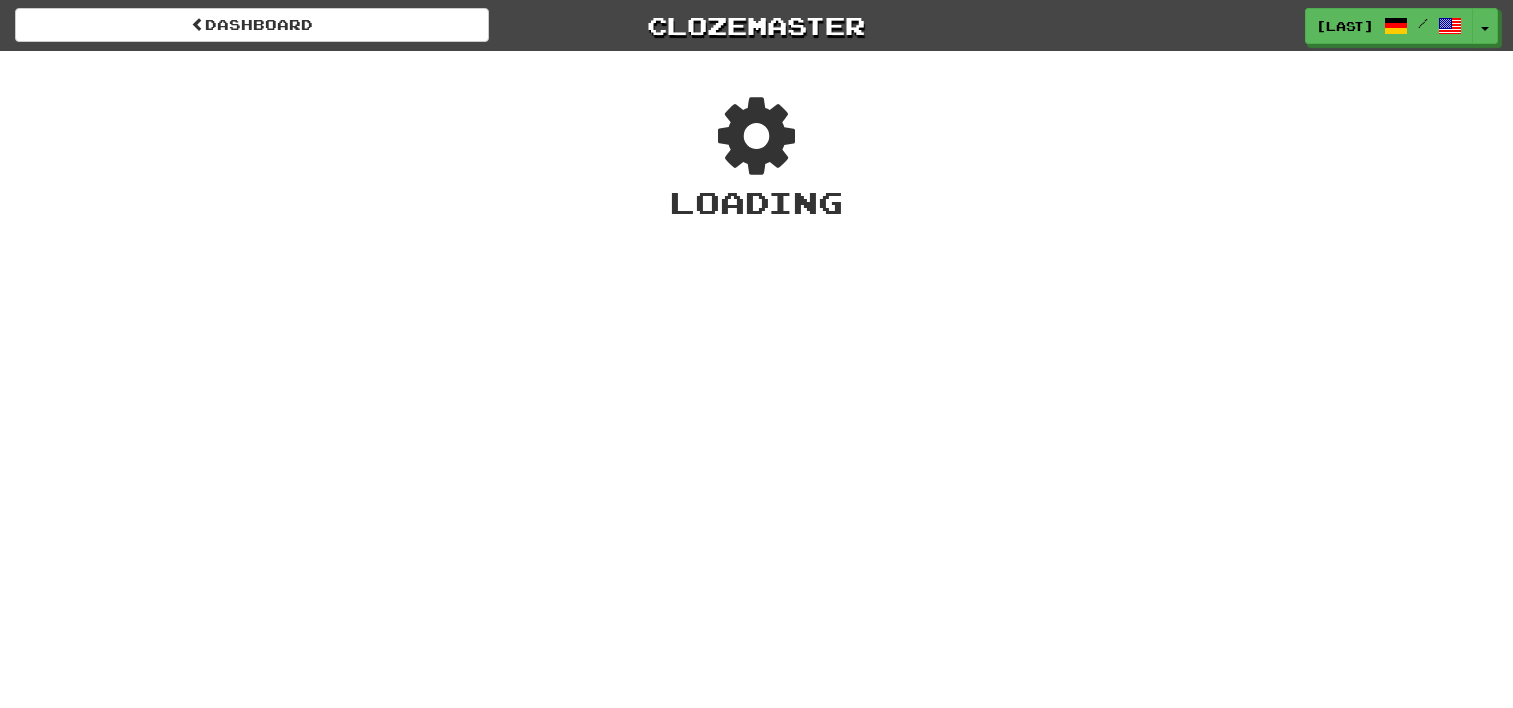 scroll, scrollTop: 0, scrollLeft: 0, axis: both 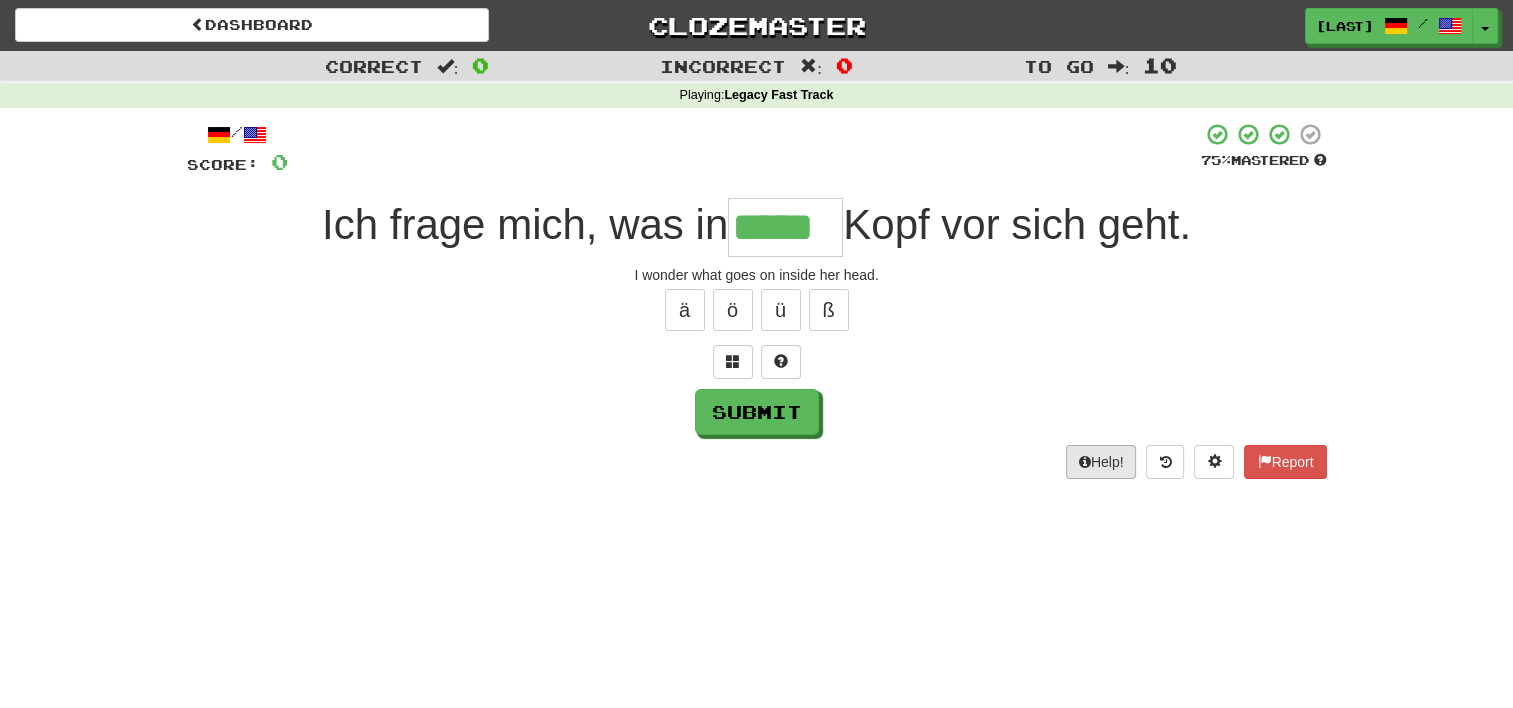 type on "*****" 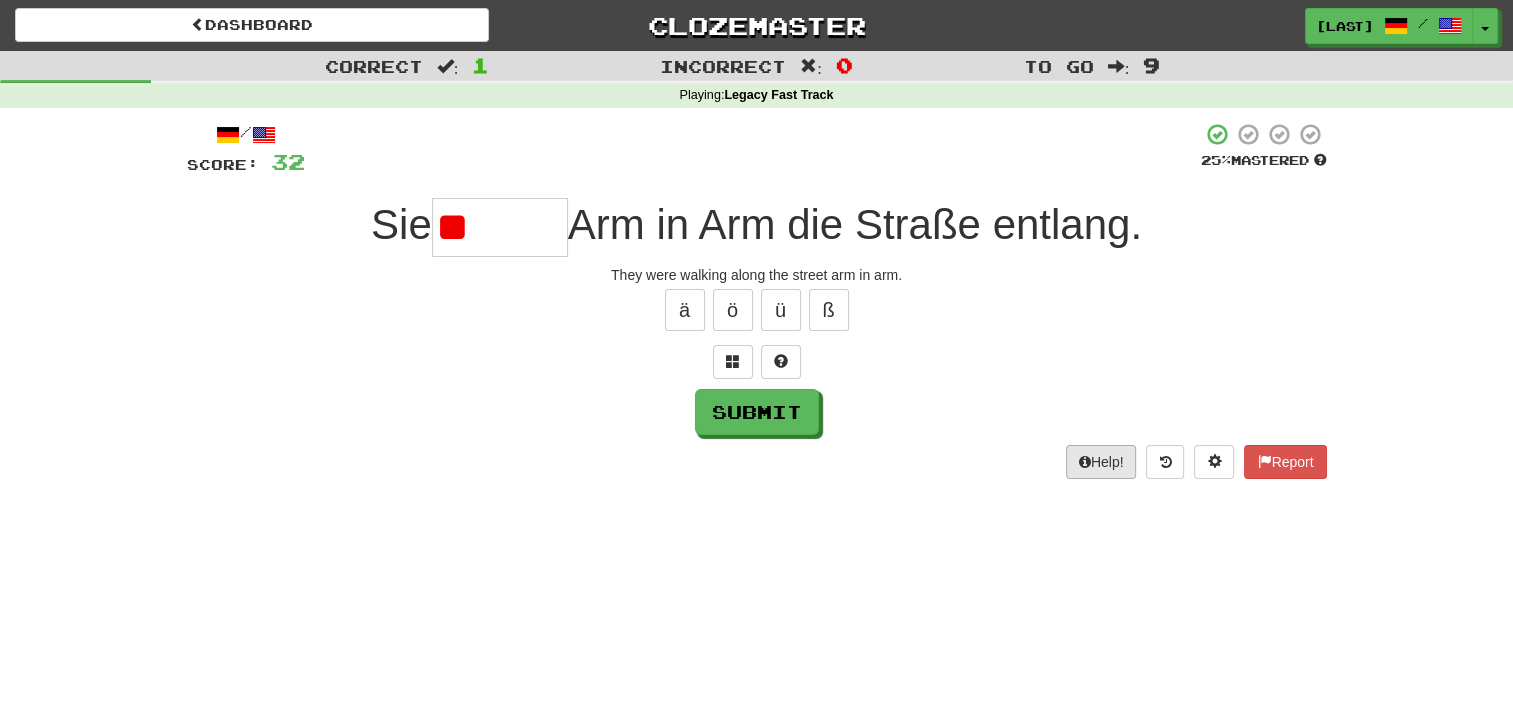type on "*" 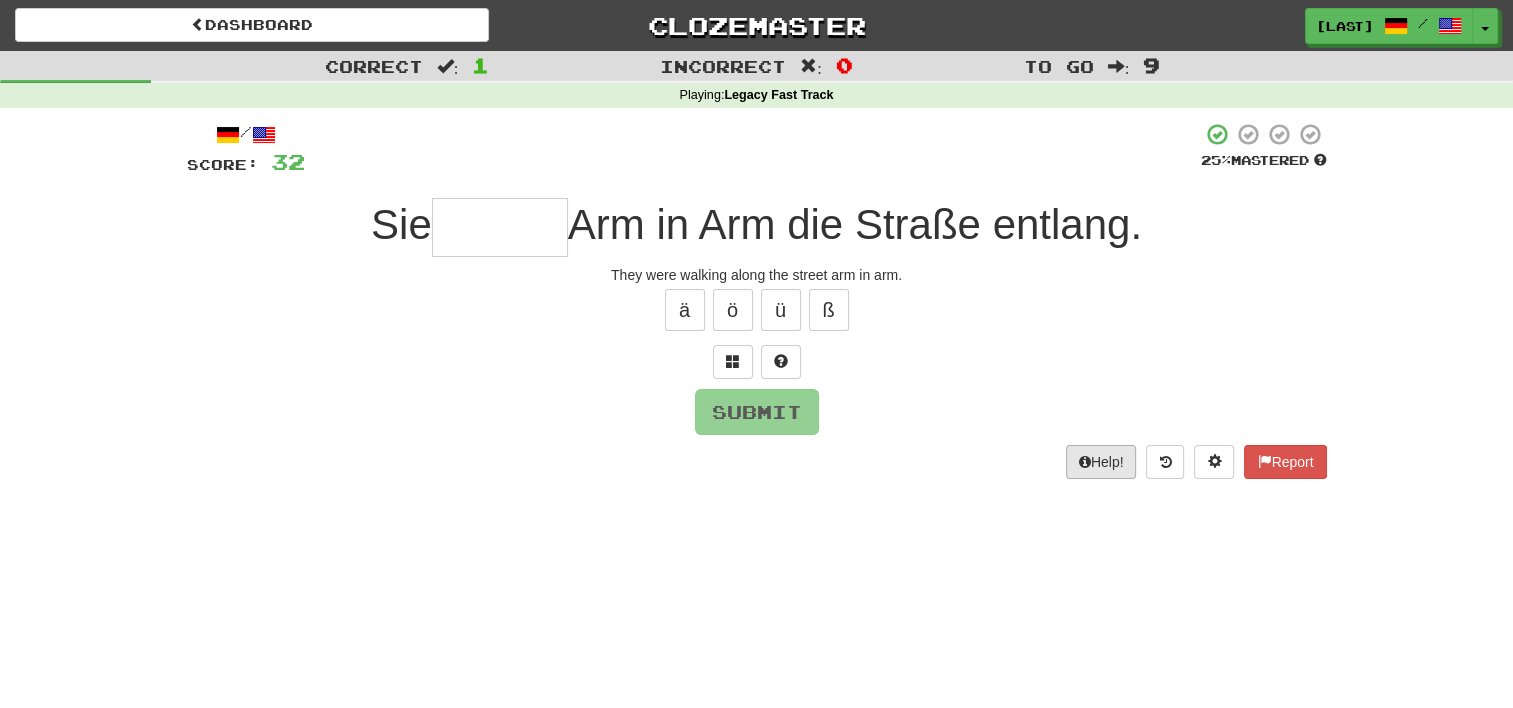 type on "*" 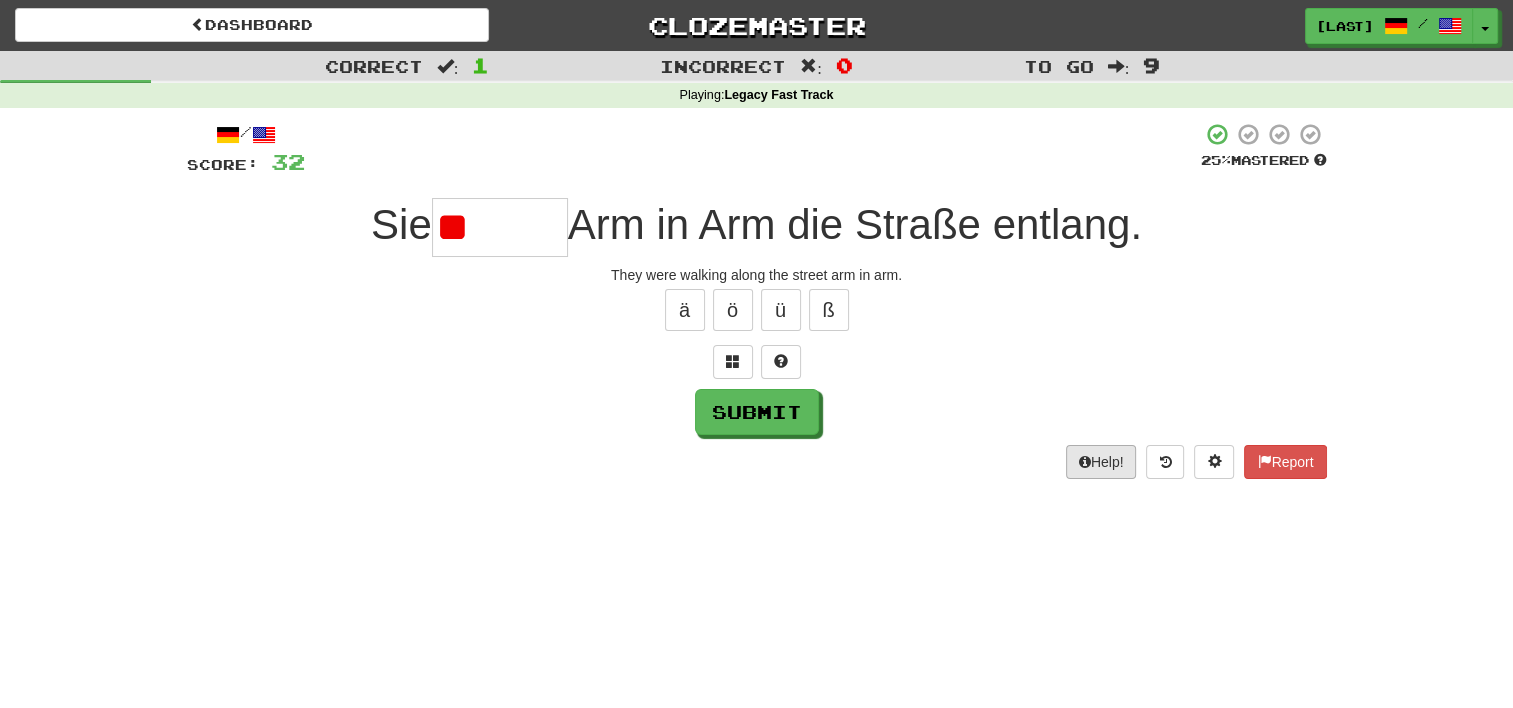 type on "*" 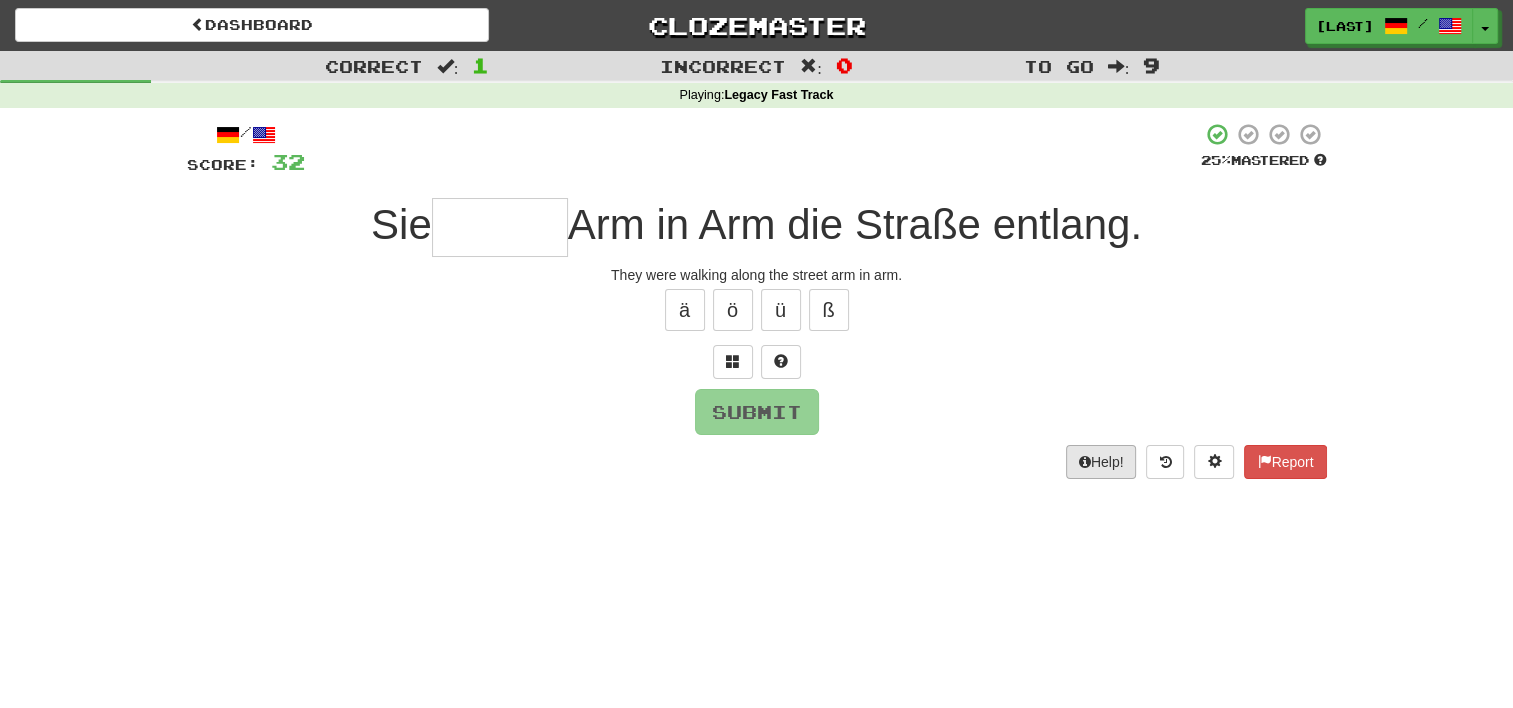 type on "*" 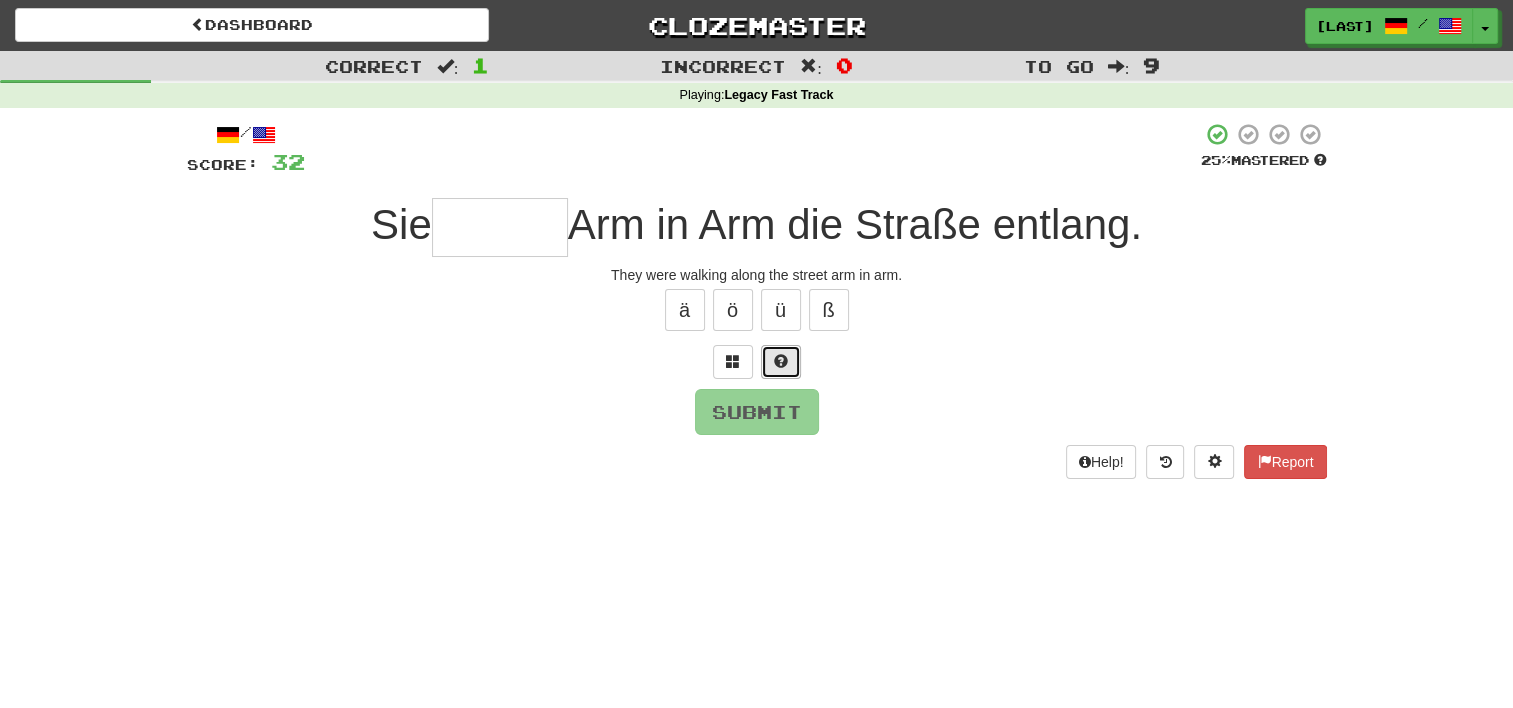 click at bounding box center [781, 362] 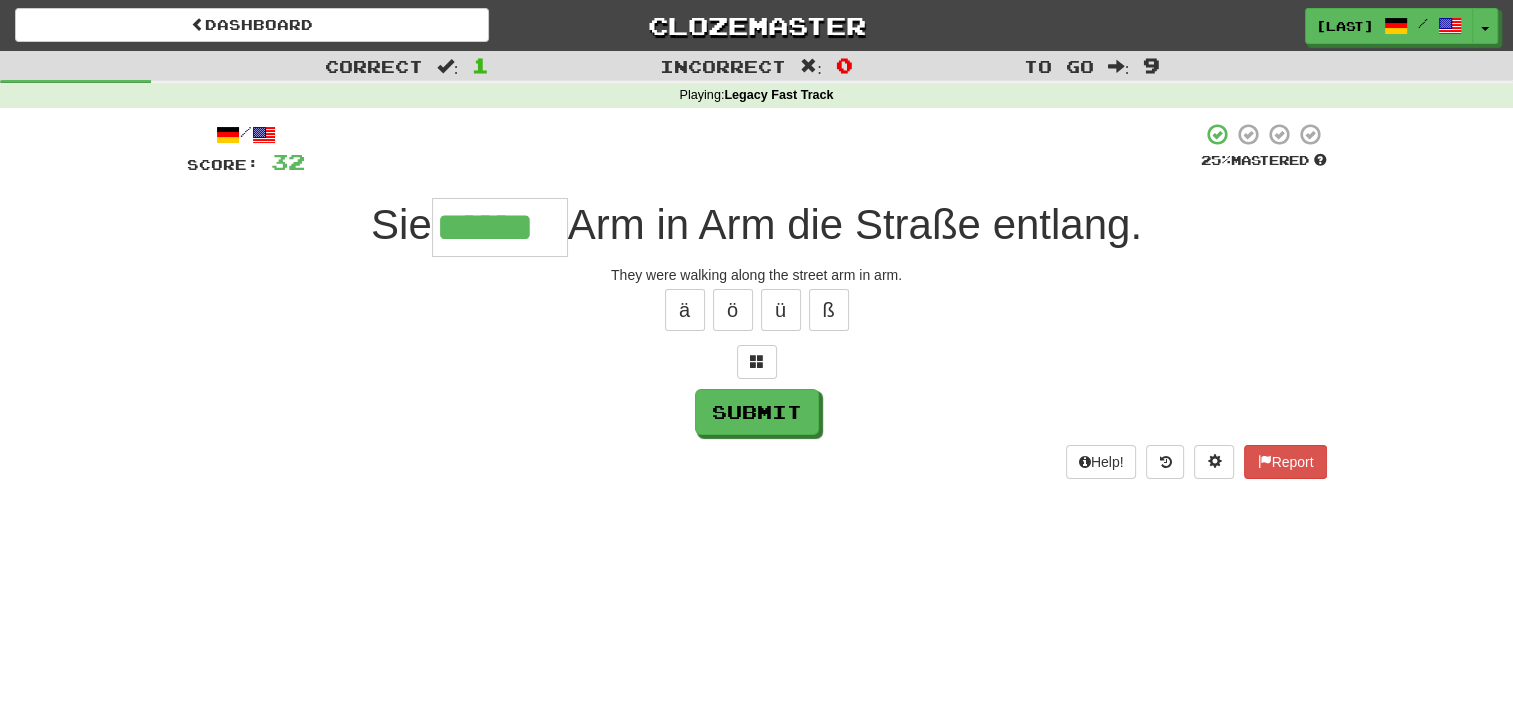 type on "******" 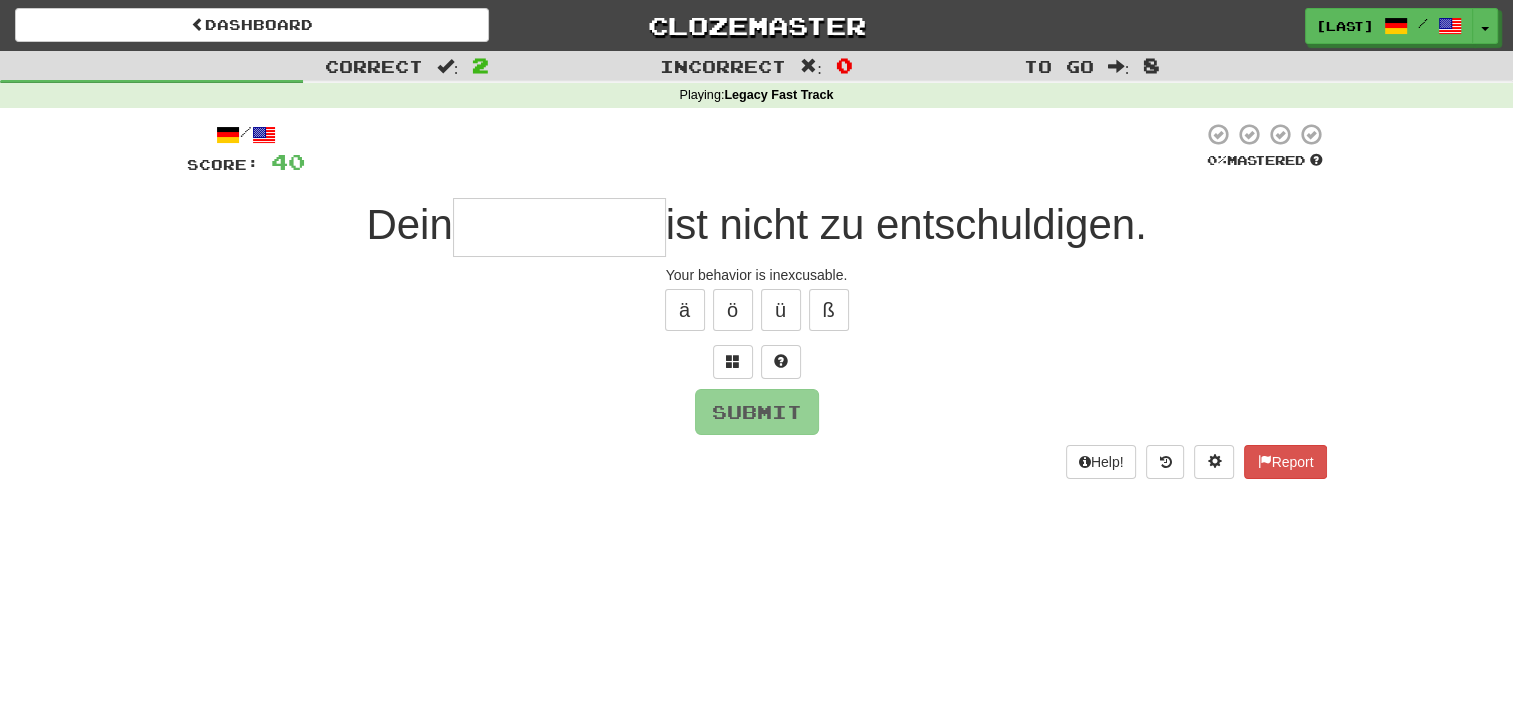 type on "*" 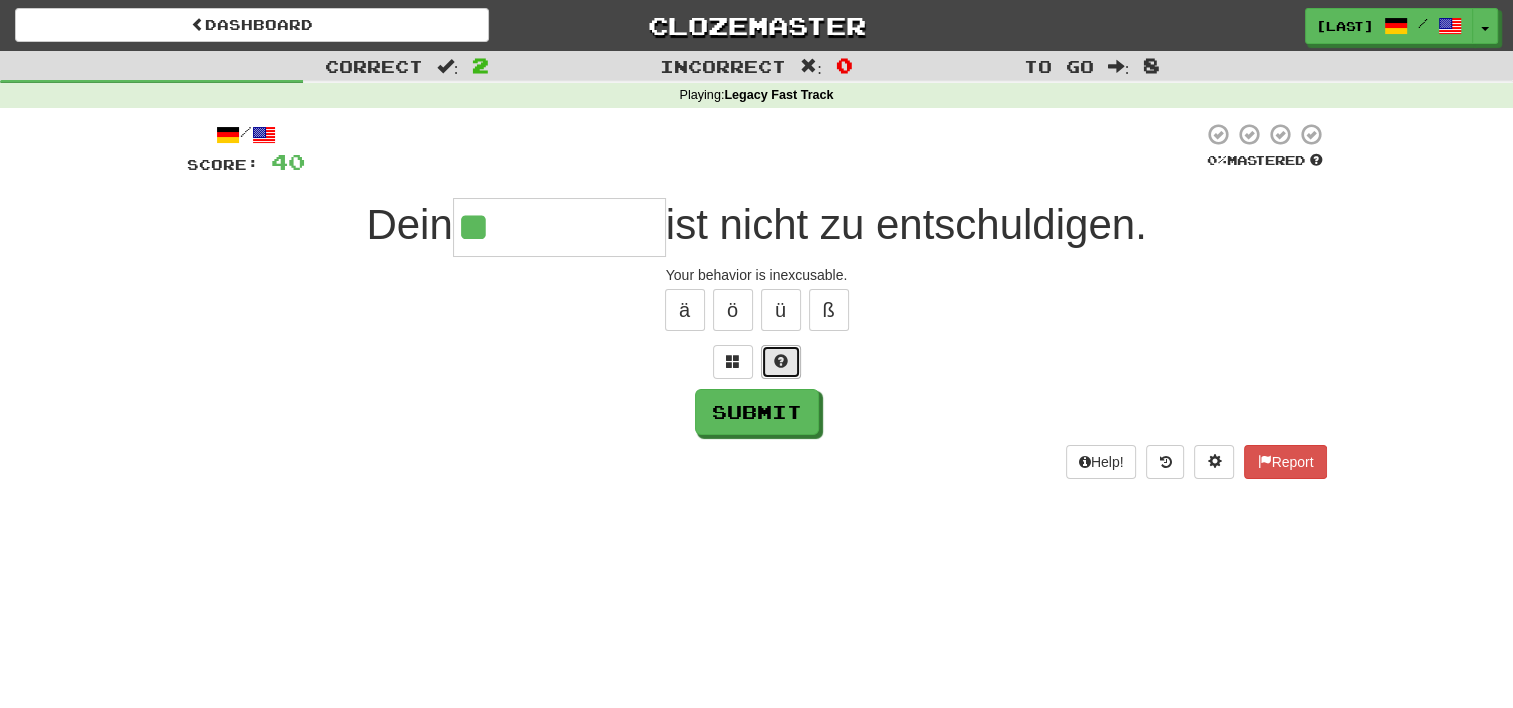 click at bounding box center [781, 361] 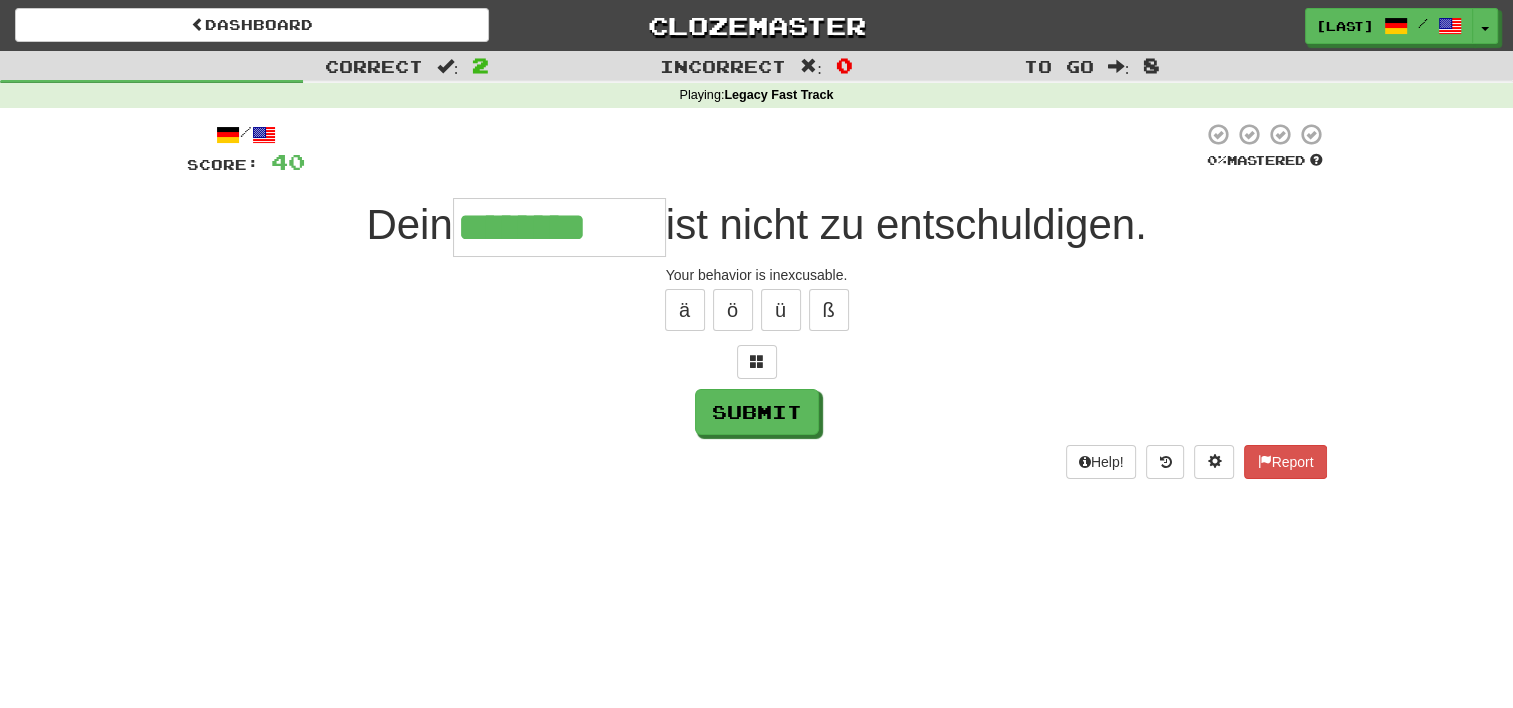 type on "********" 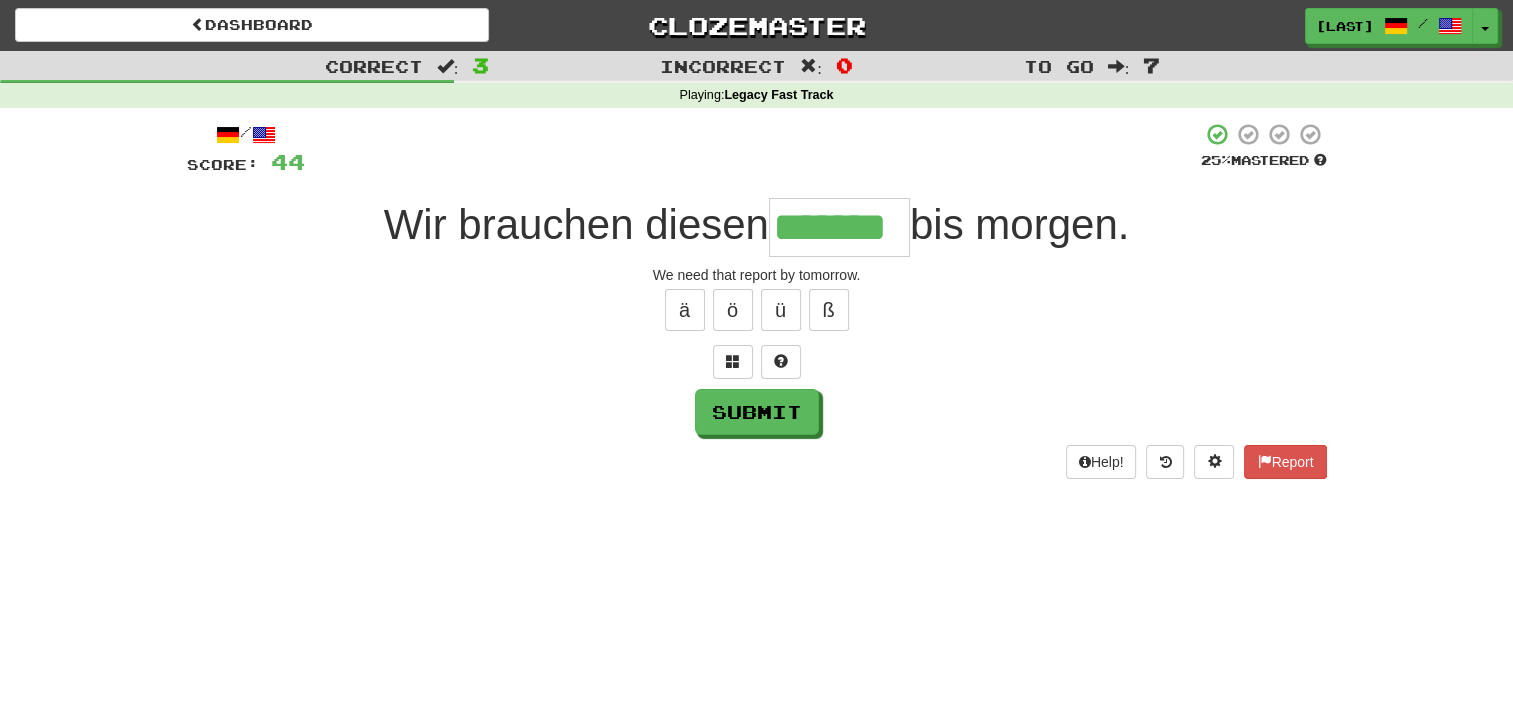 type on "*******" 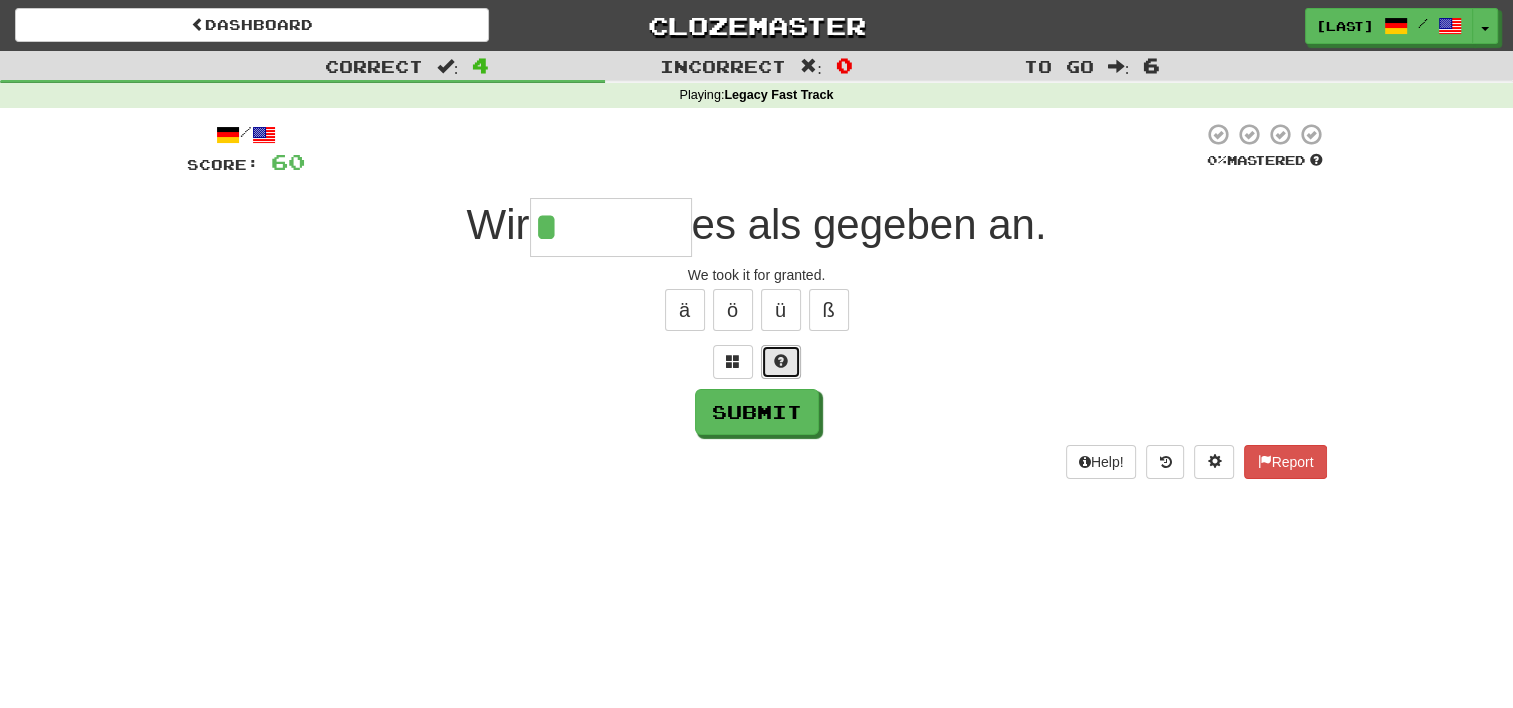 click at bounding box center [781, 361] 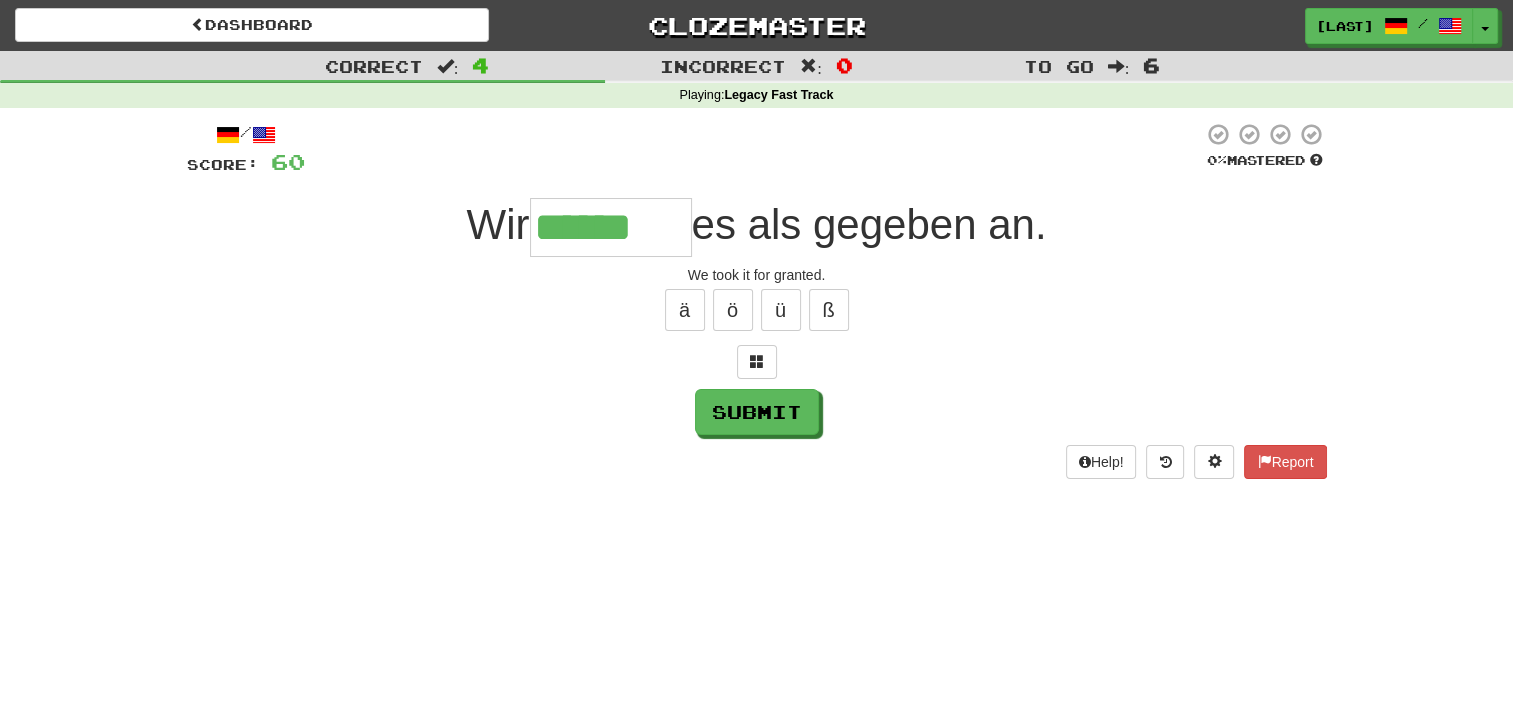 type on "******" 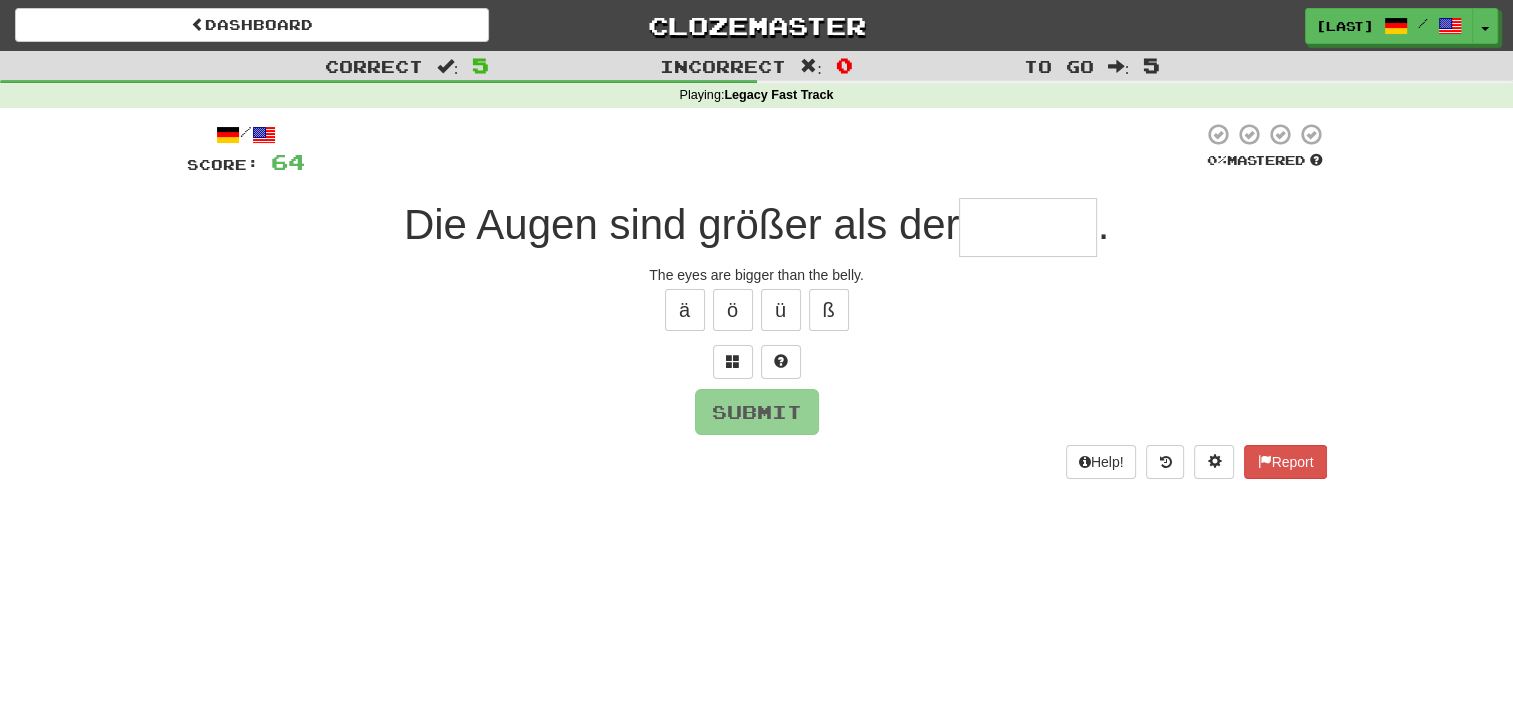 type on "*" 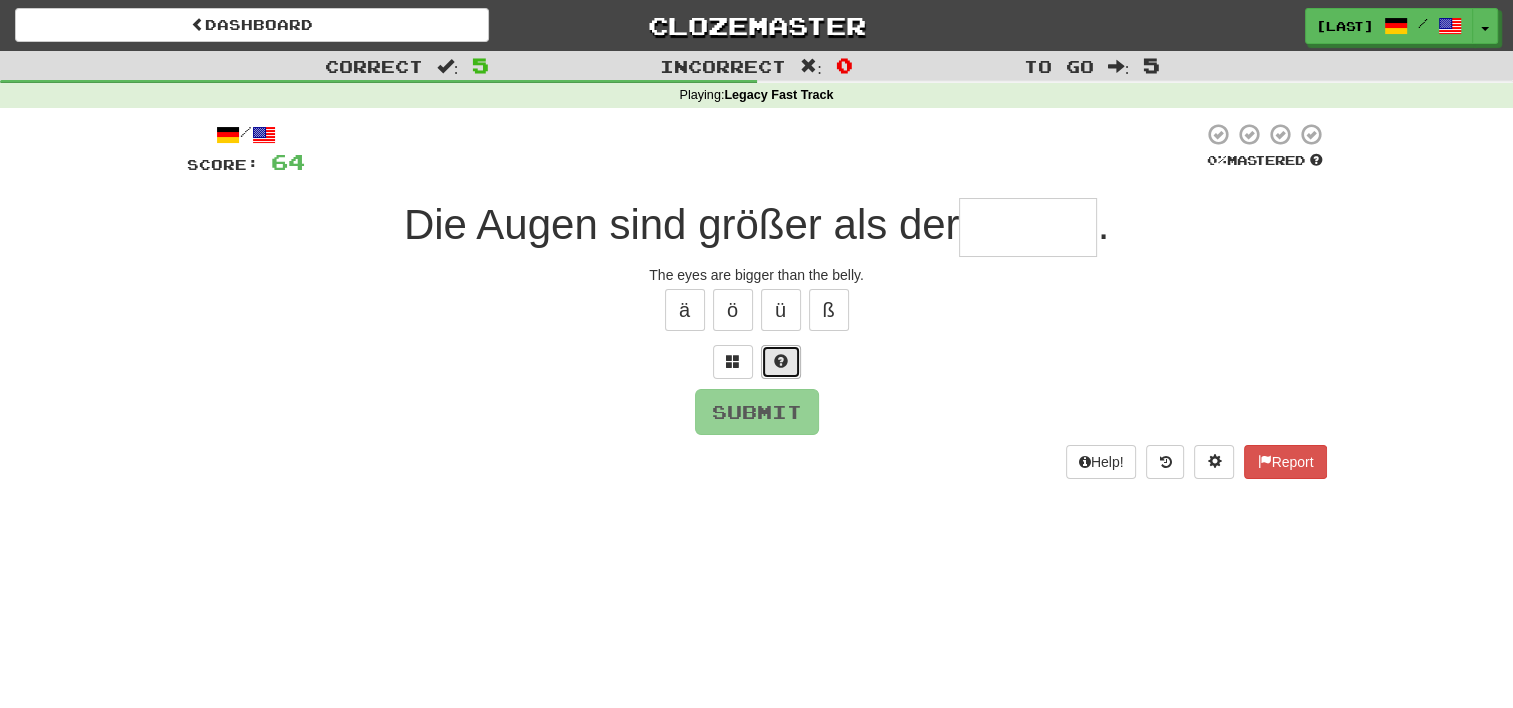 click at bounding box center [781, 362] 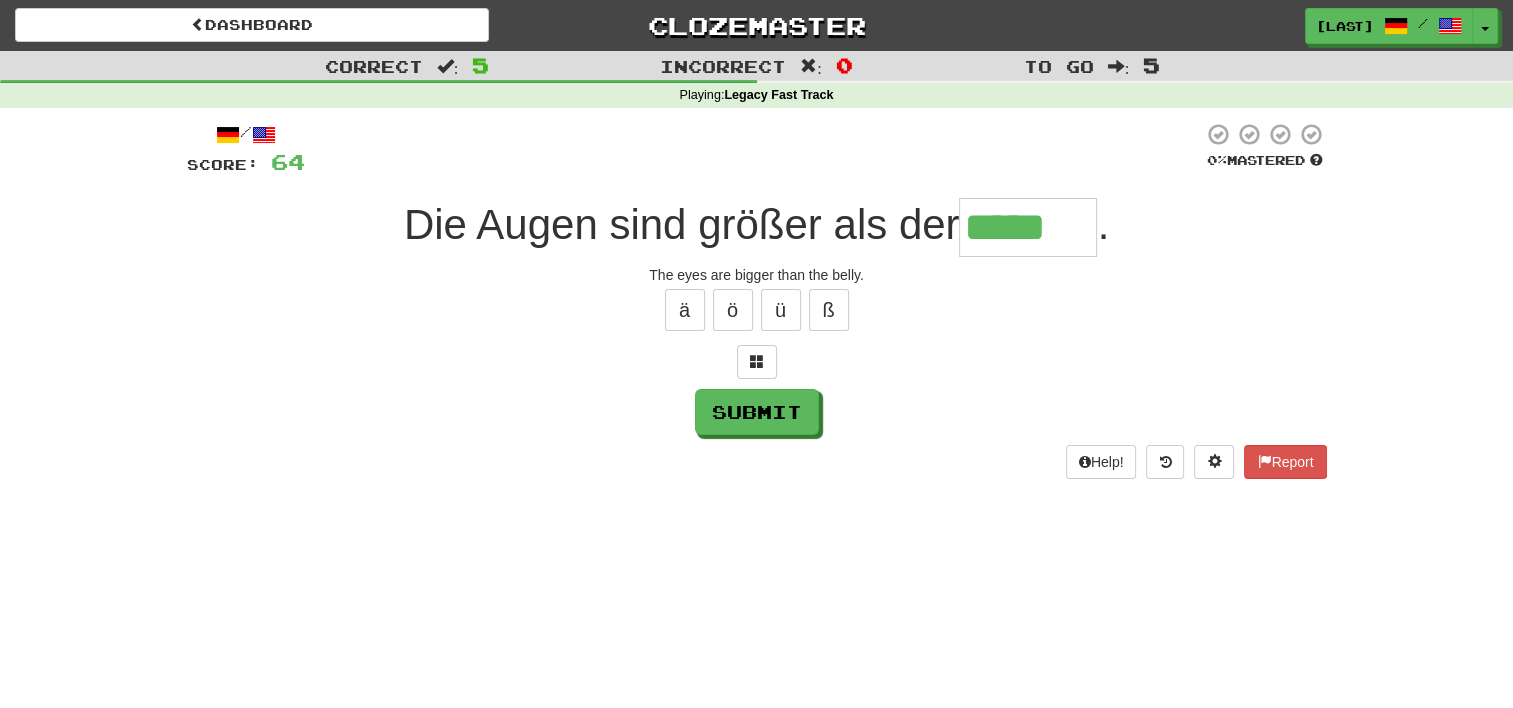 type on "*****" 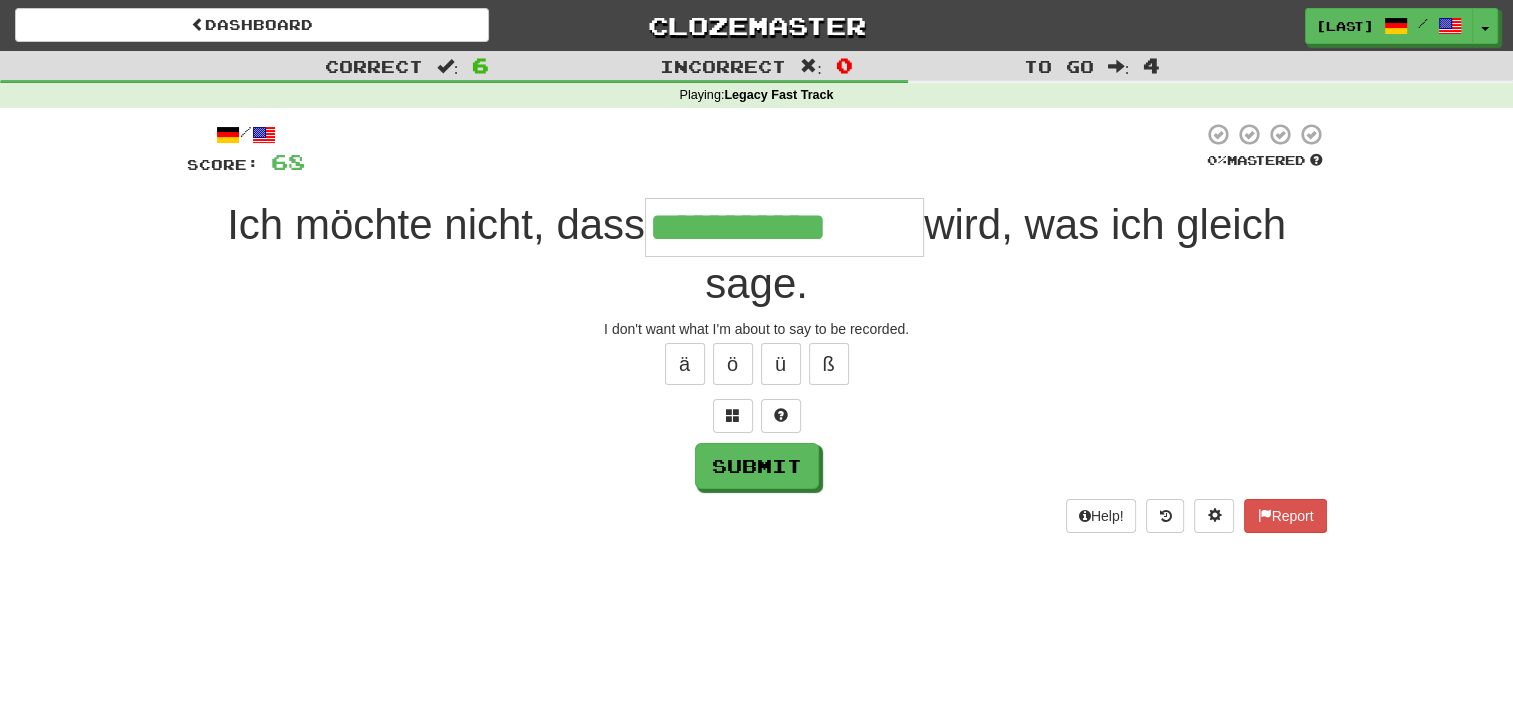 type on "**********" 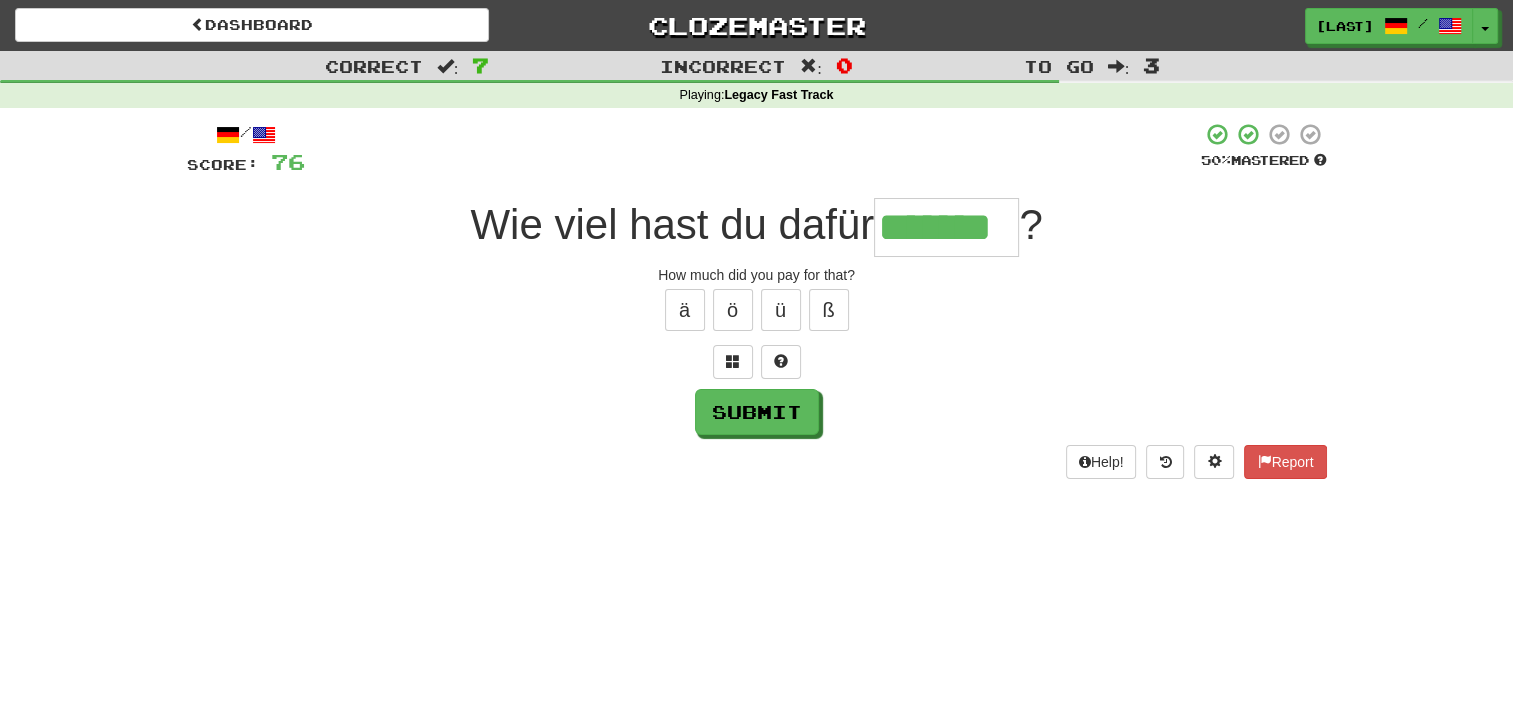 type on "*******" 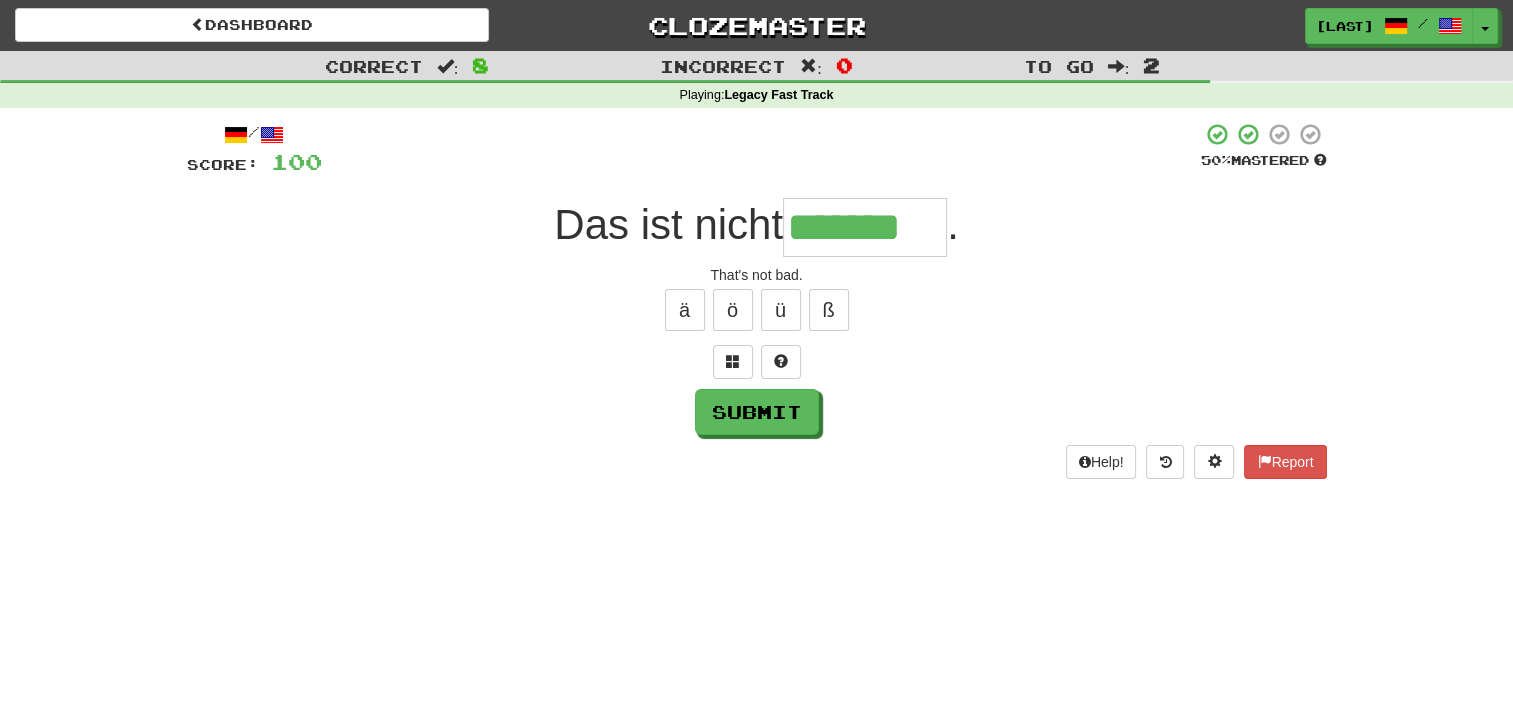 type on "*******" 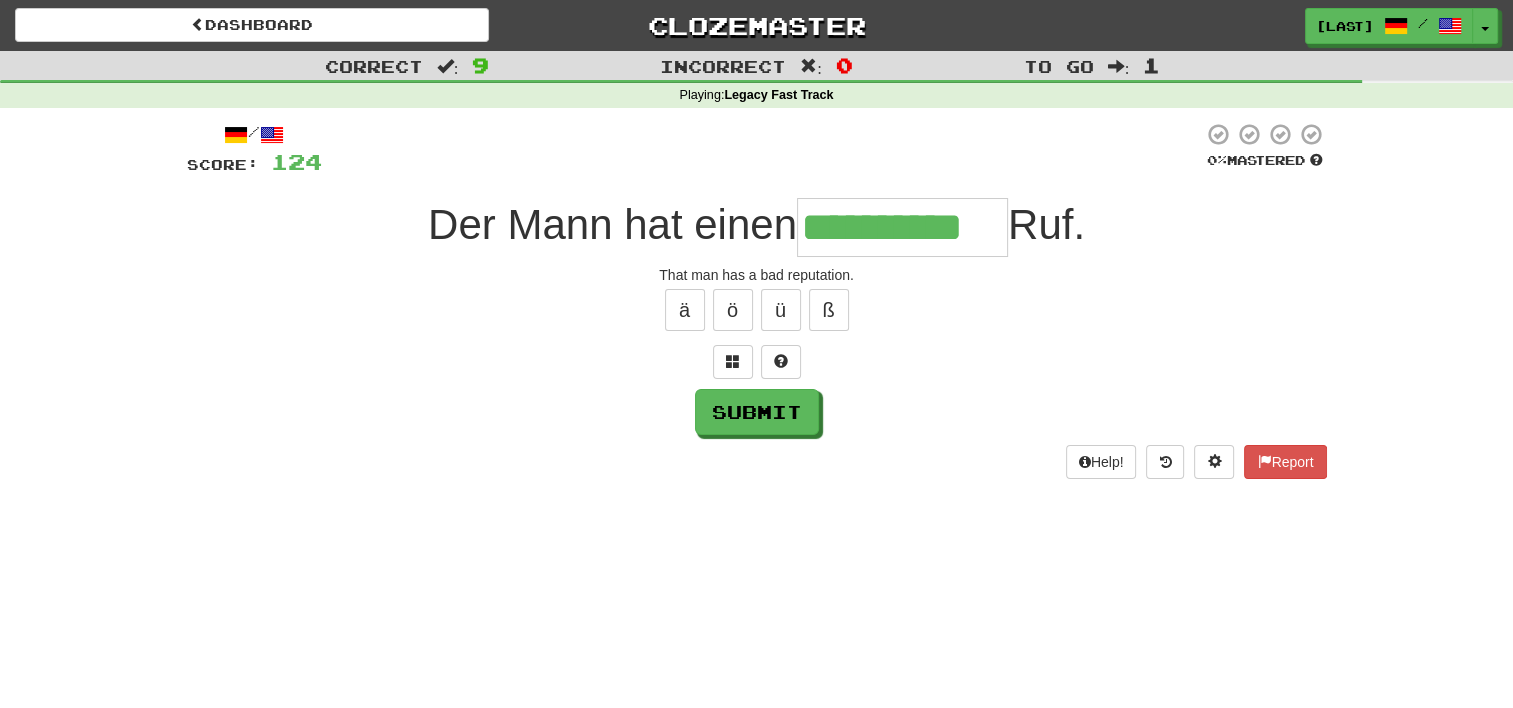 type on "**********" 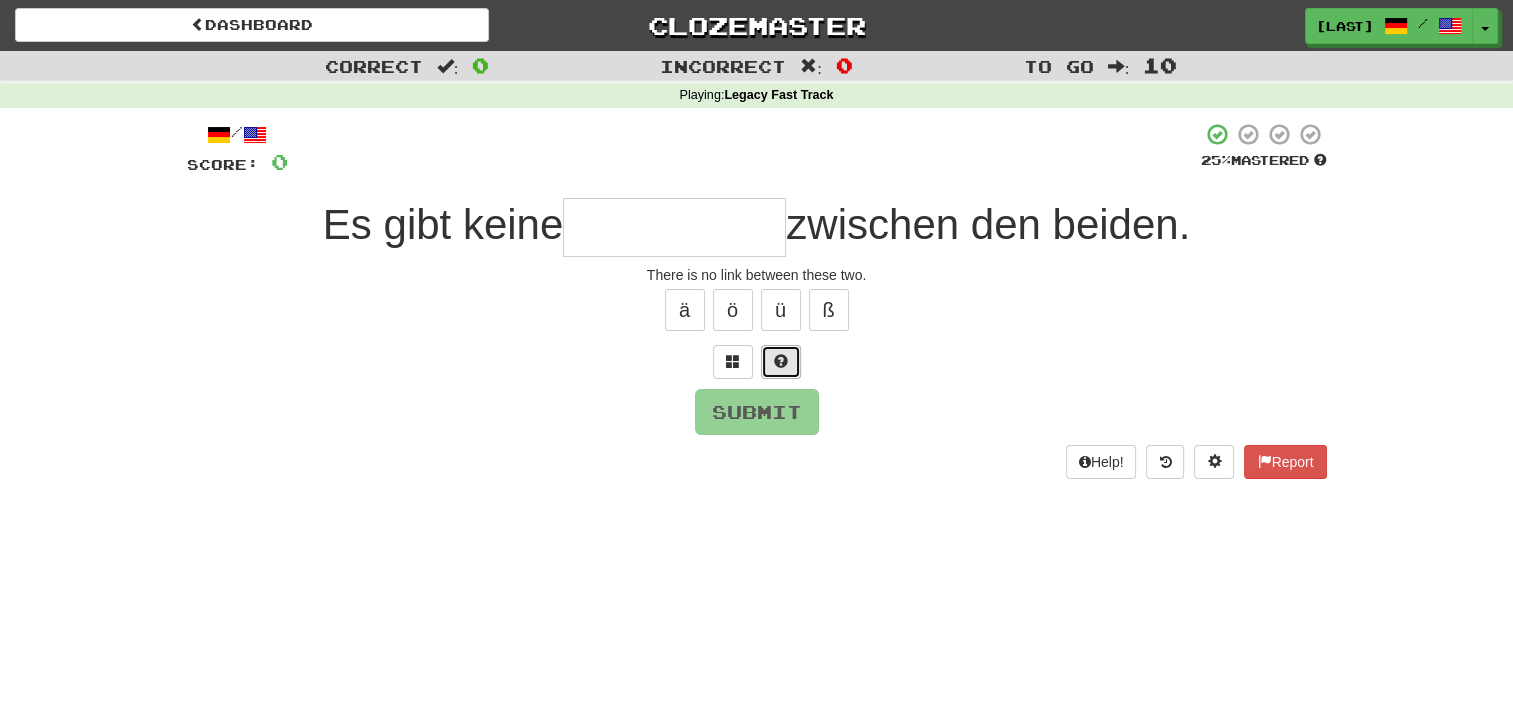 click at bounding box center (781, 362) 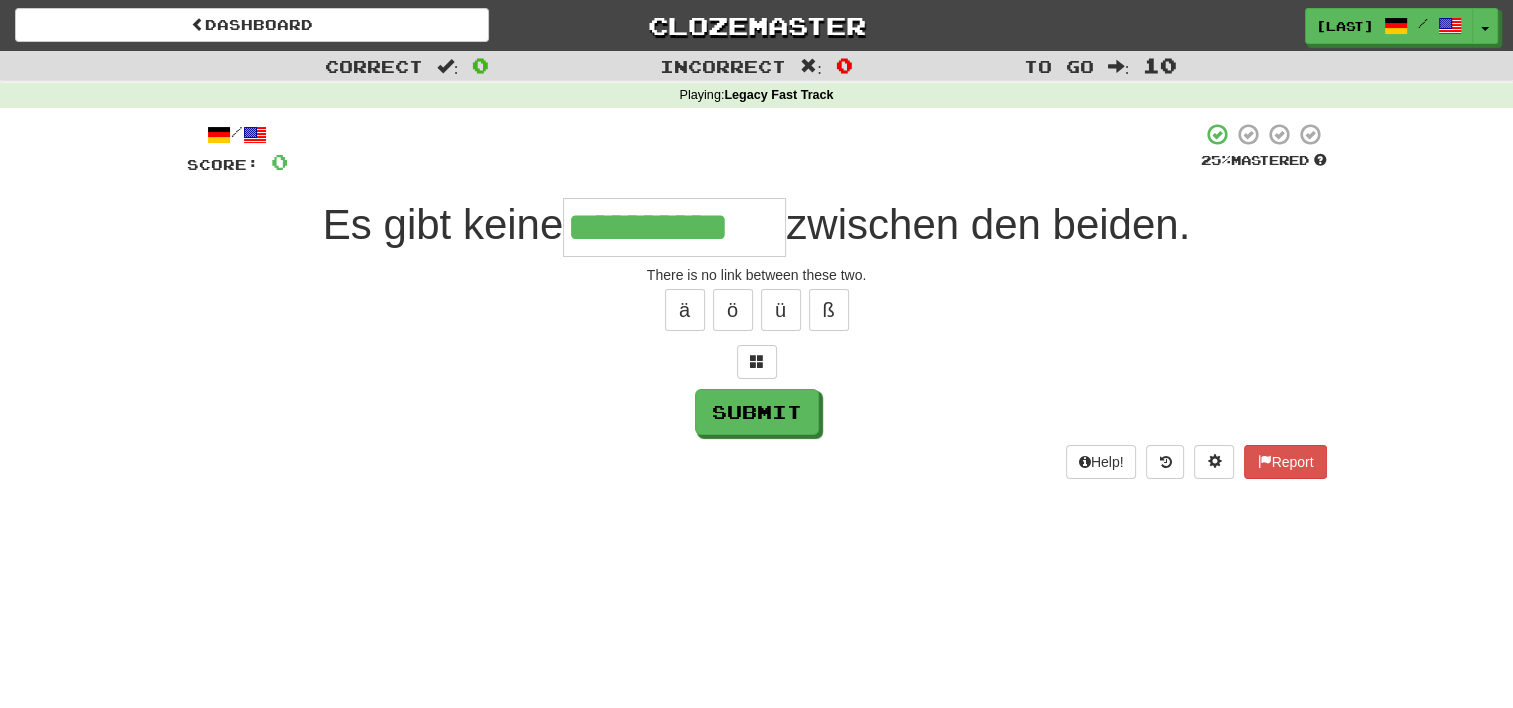 type on "**********" 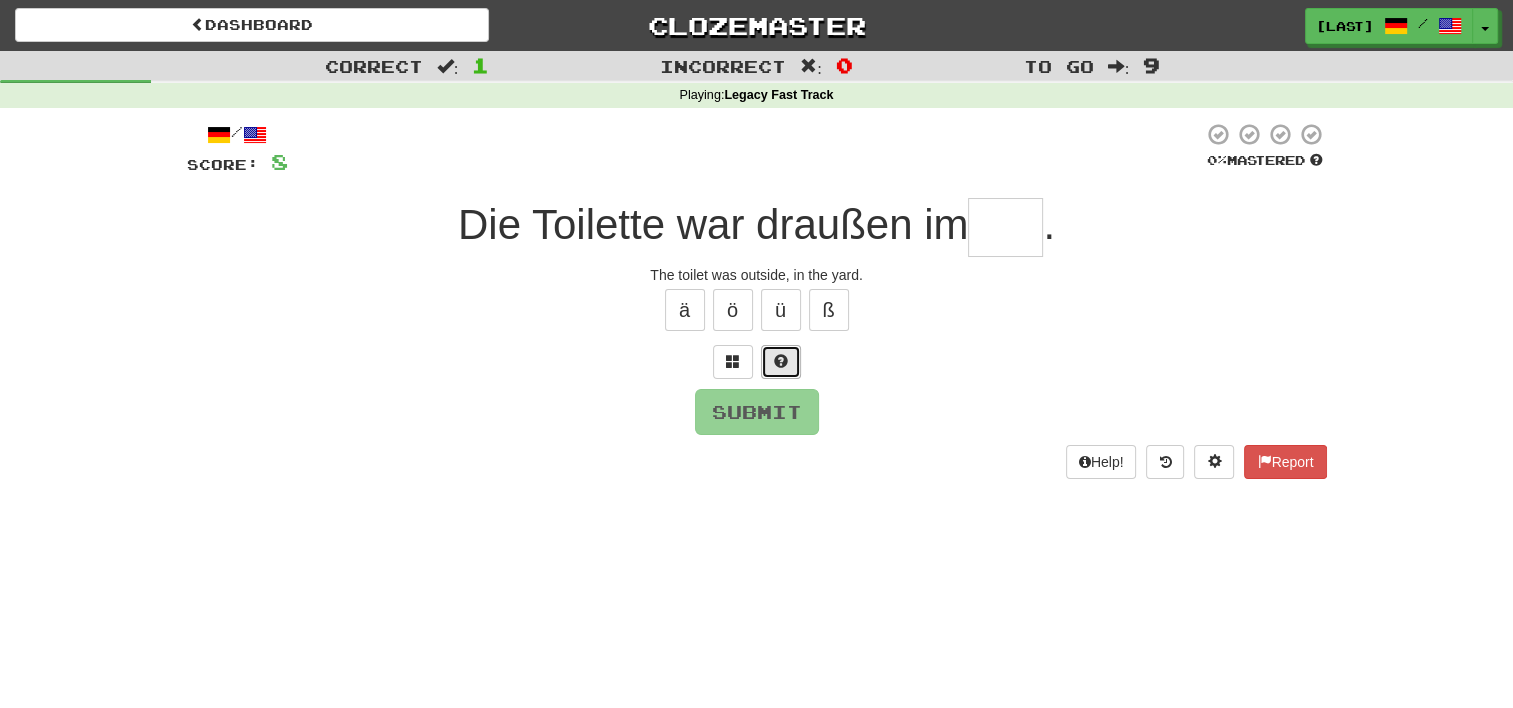 click at bounding box center [781, 361] 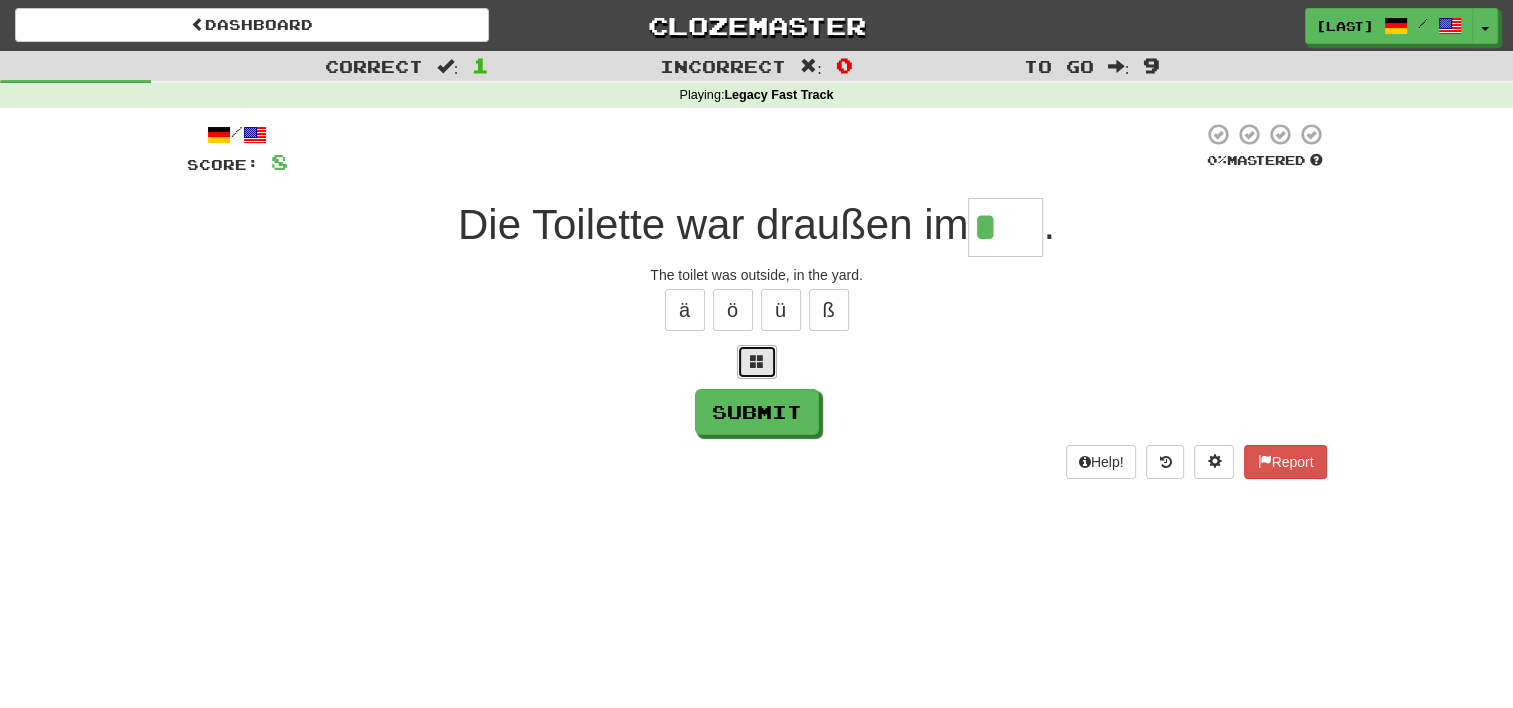 click at bounding box center [757, 361] 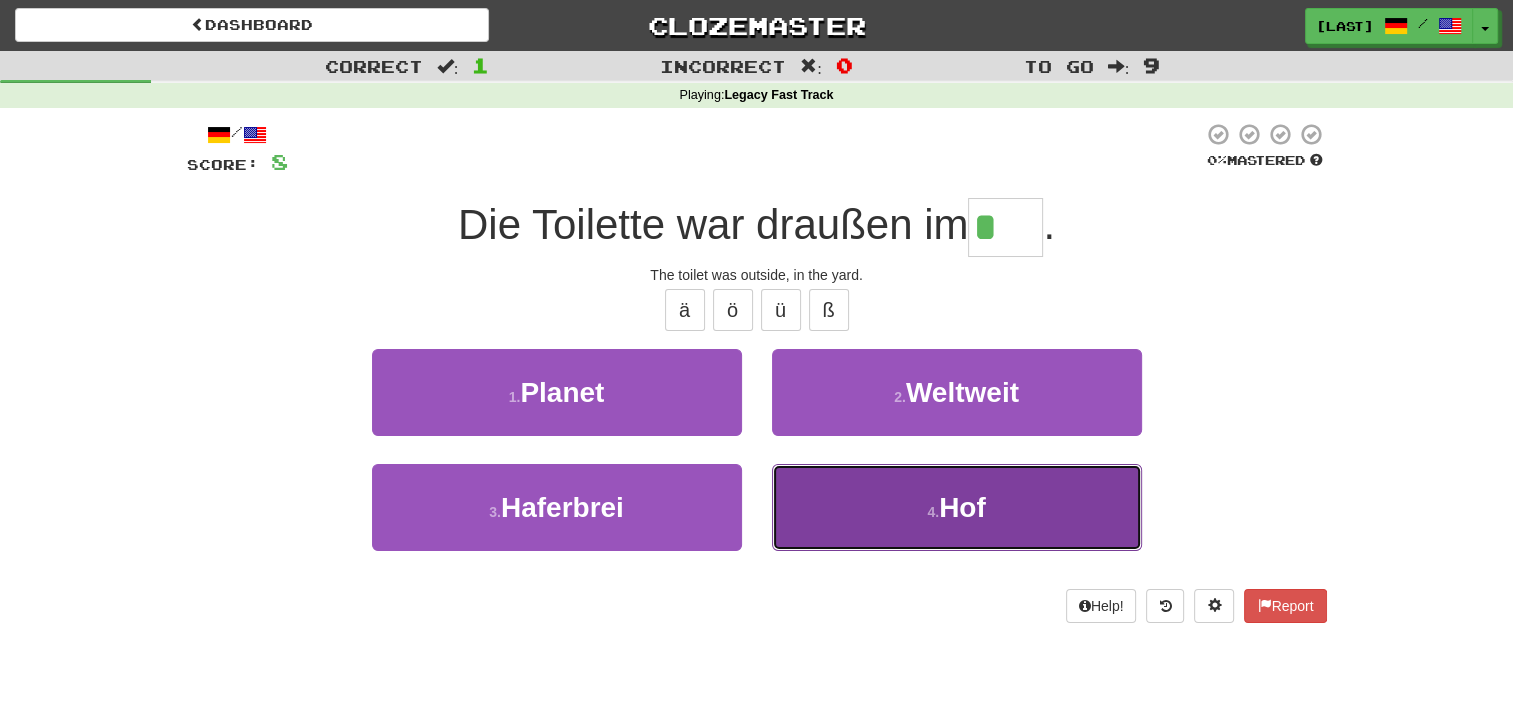 click on "4 .  Hof" at bounding box center [957, 507] 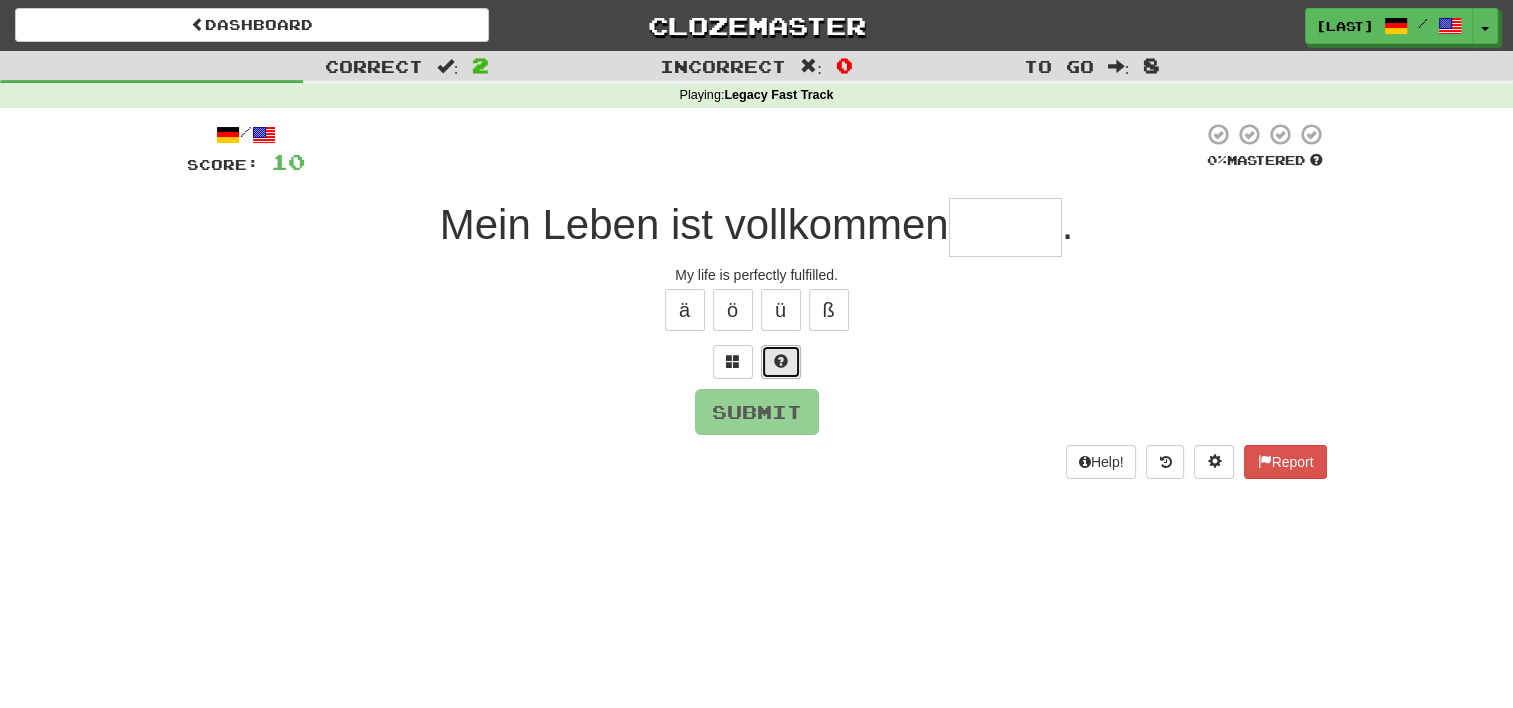 click at bounding box center [781, 361] 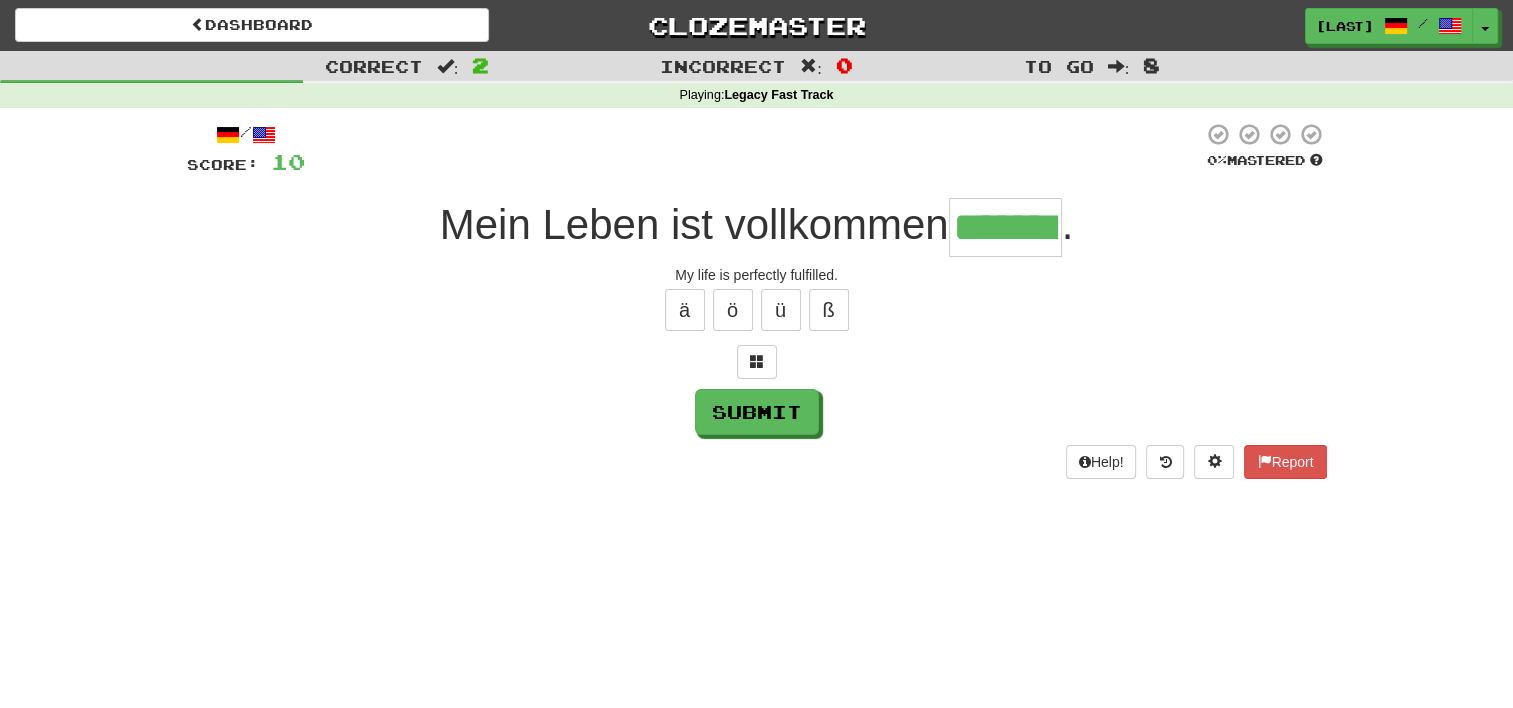 type on "*******" 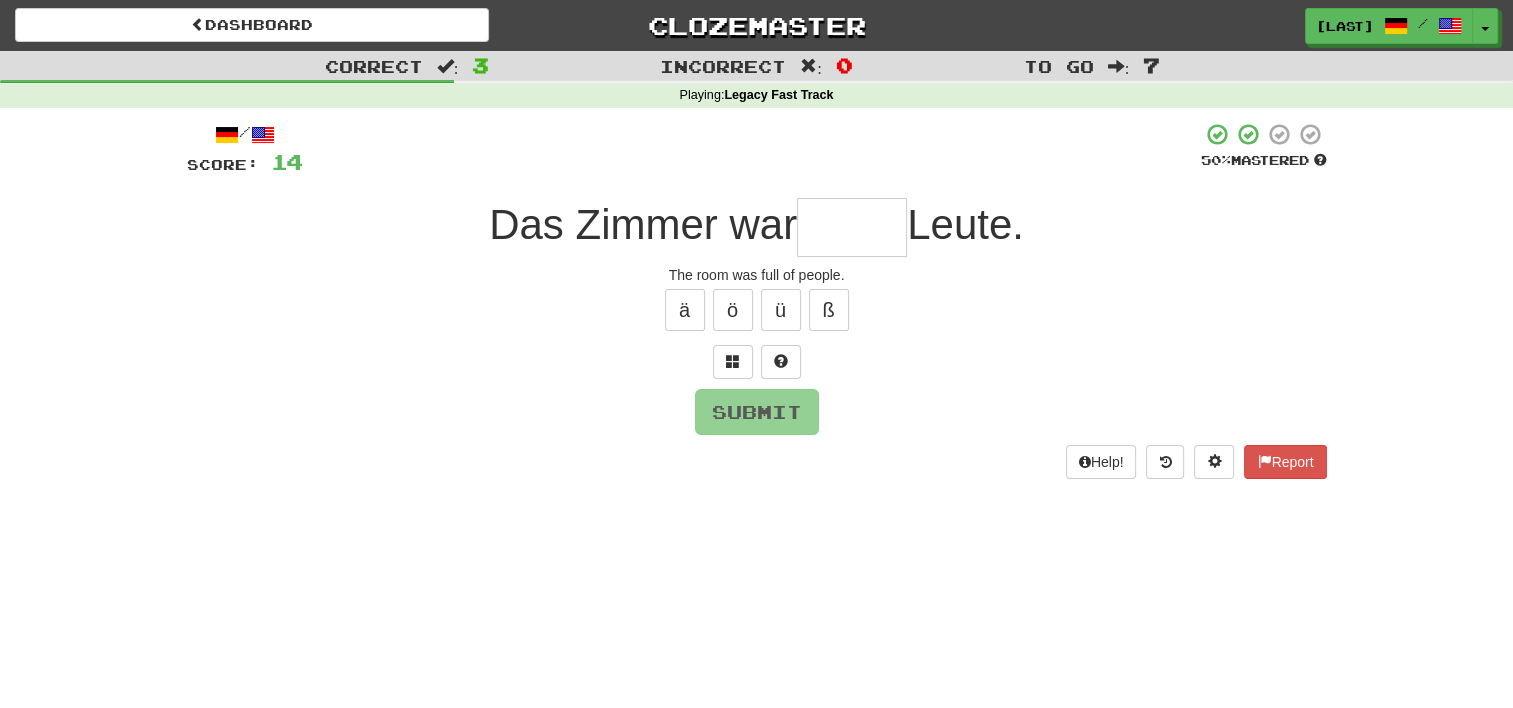 type on "*" 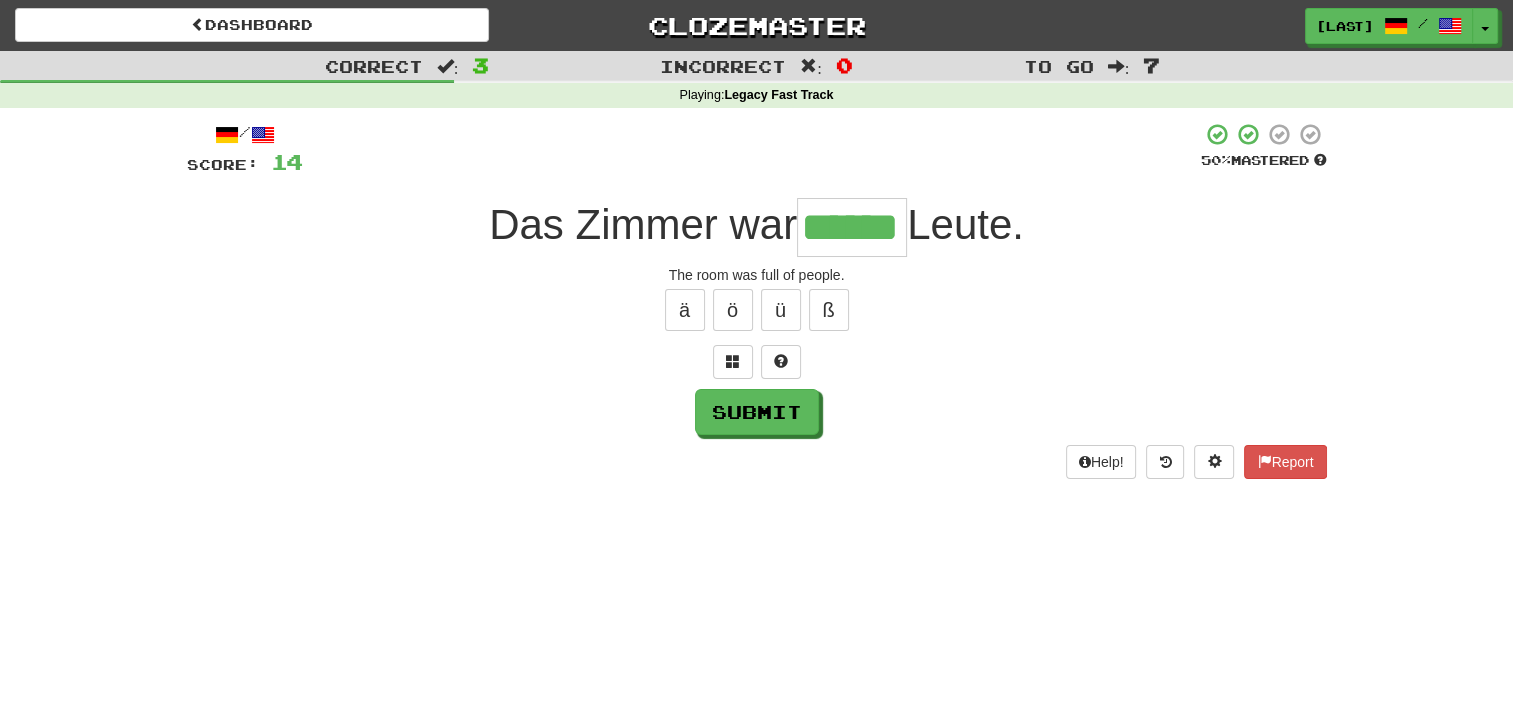type on "******" 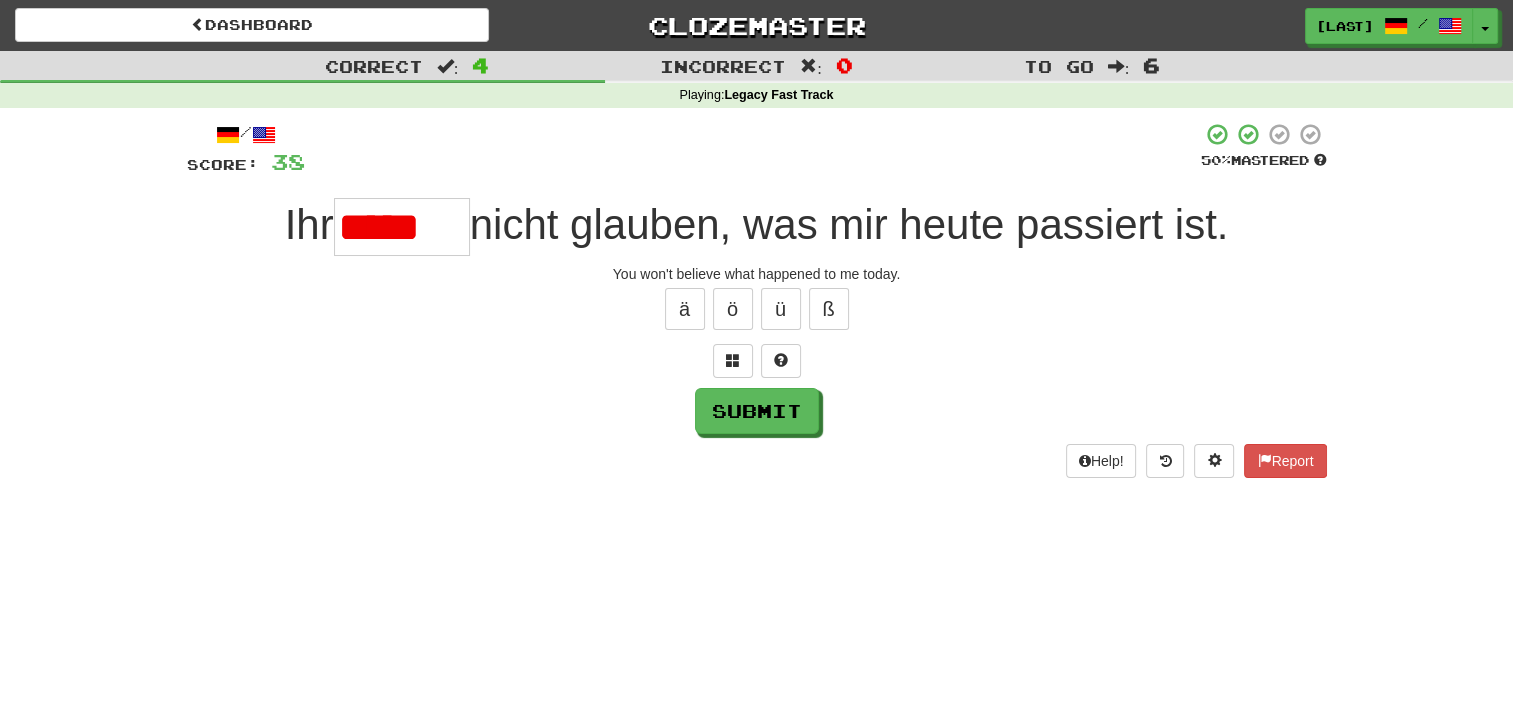 scroll, scrollTop: 0, scrollLeft: 0, axis: both 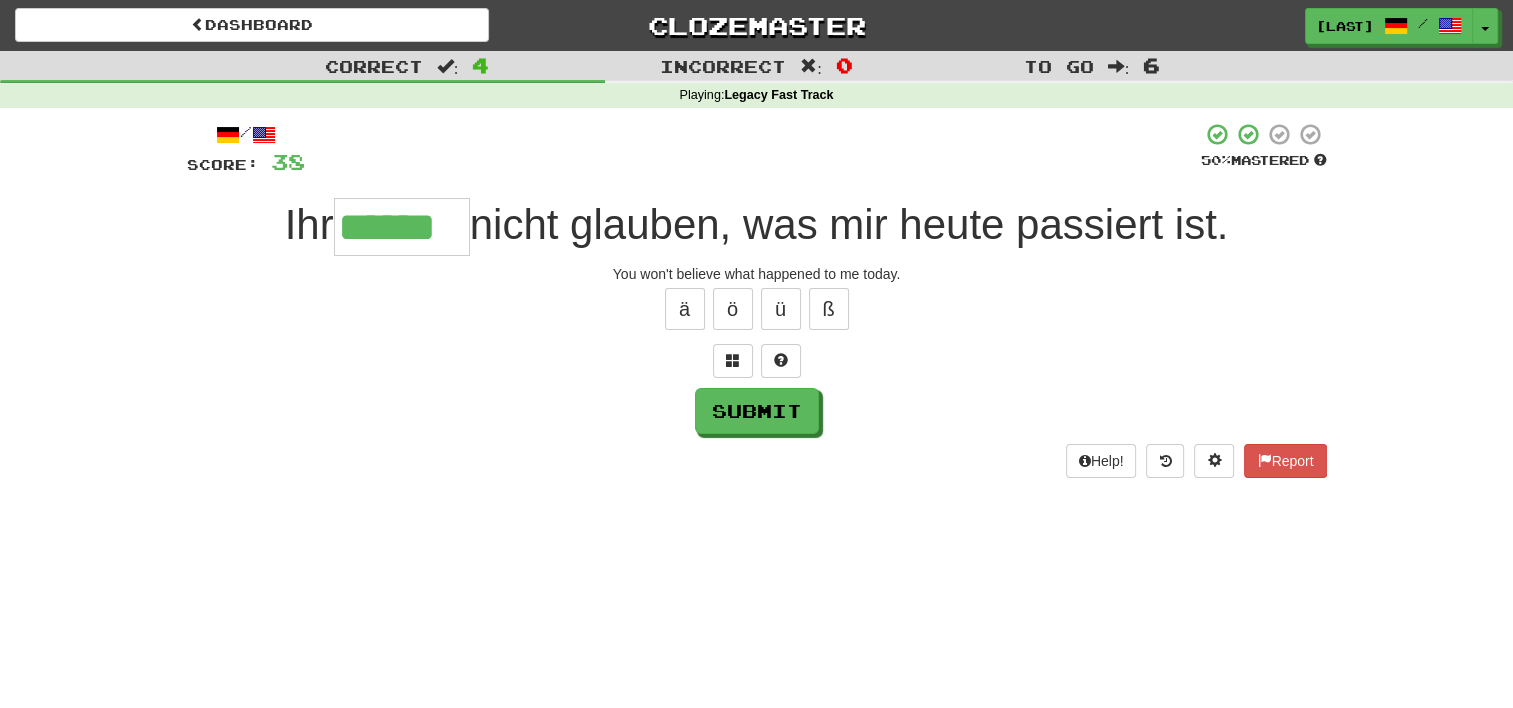 type on "******" 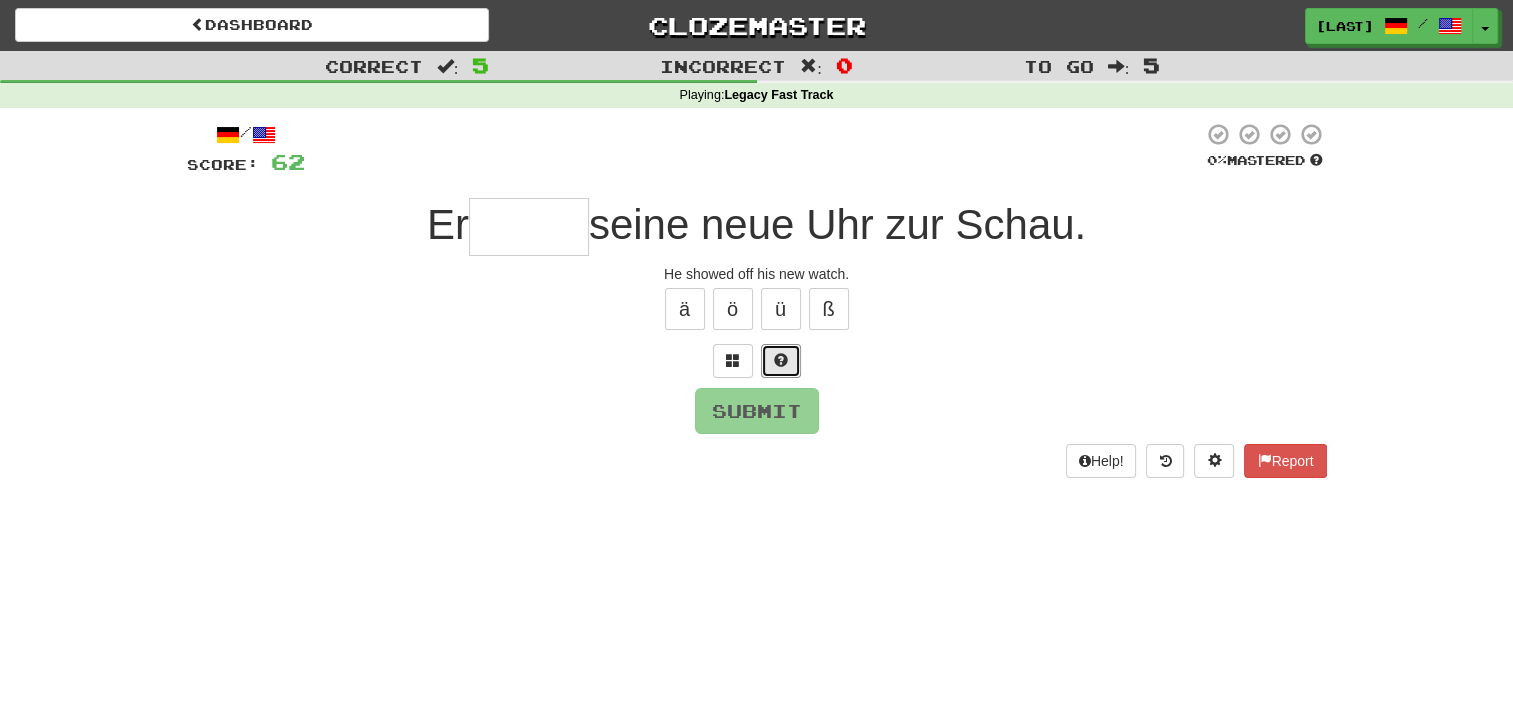 click at bounding box center (781, 360) 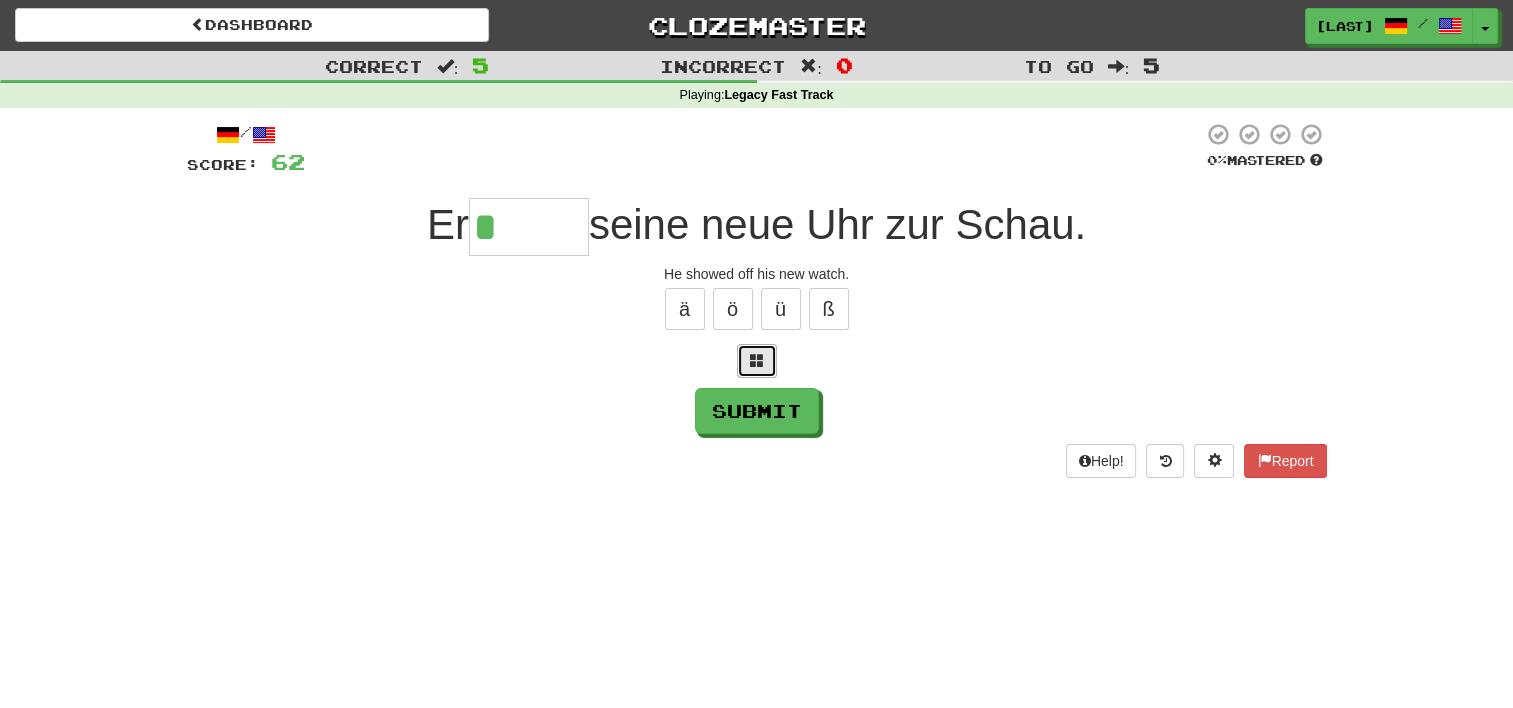 click at bounding box center [757, 361] 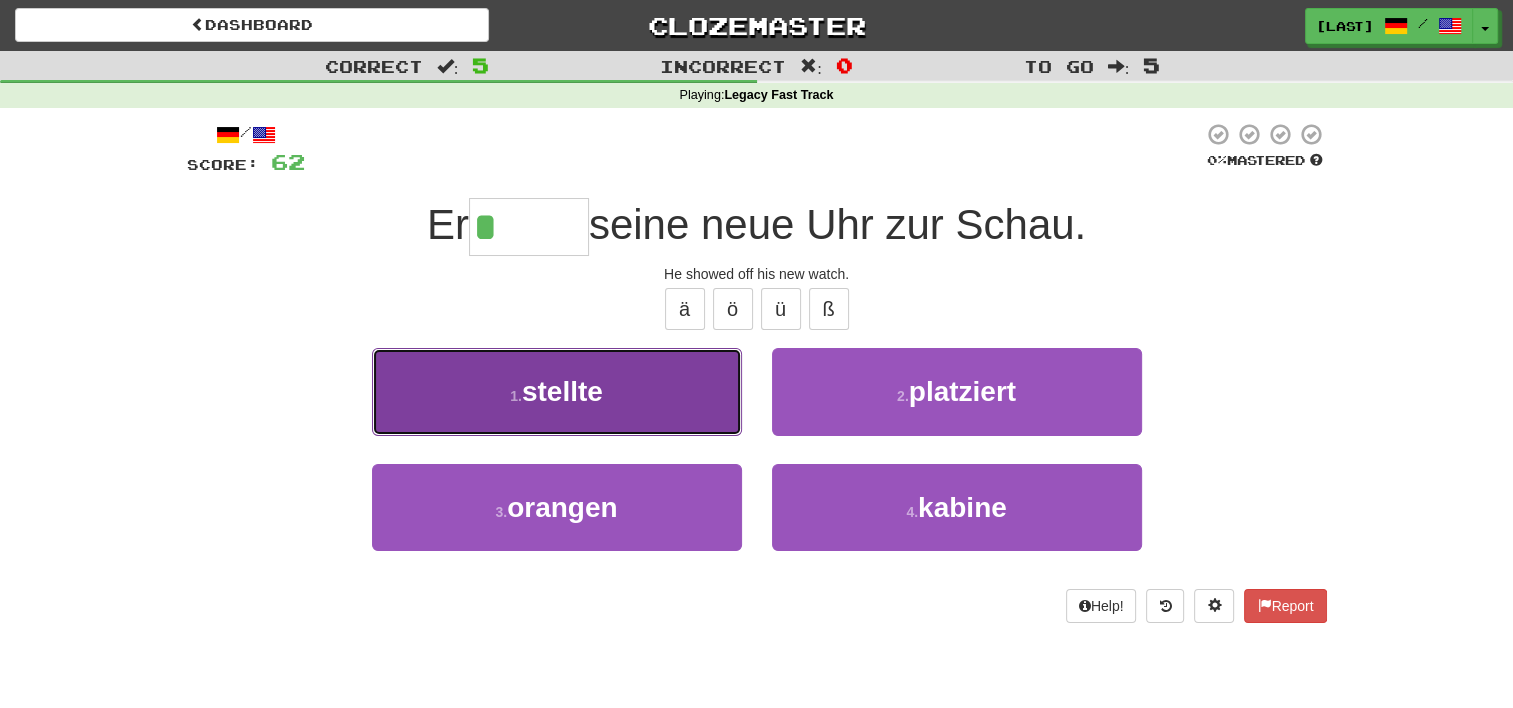 click on "1 .  stellte" at bounding box center (557, 391) 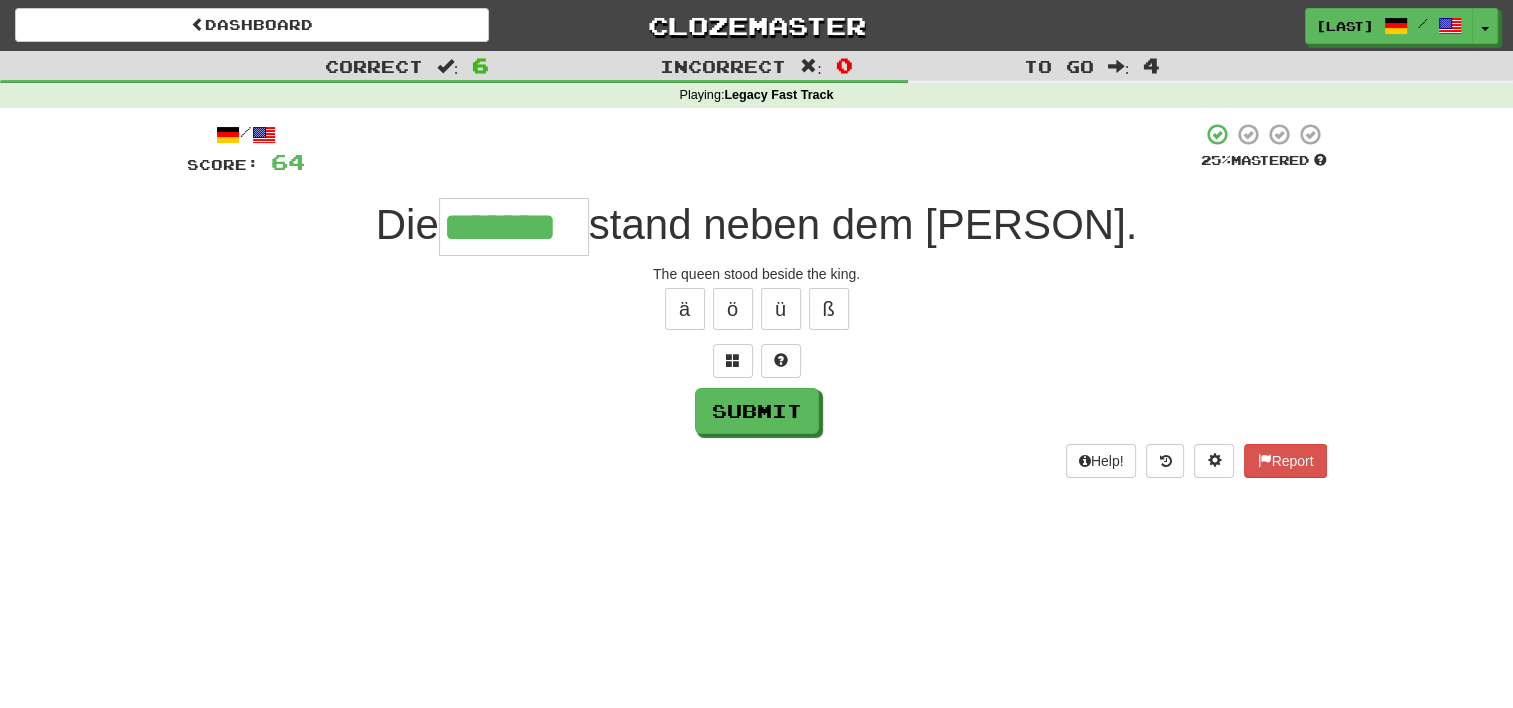 type on "*******" 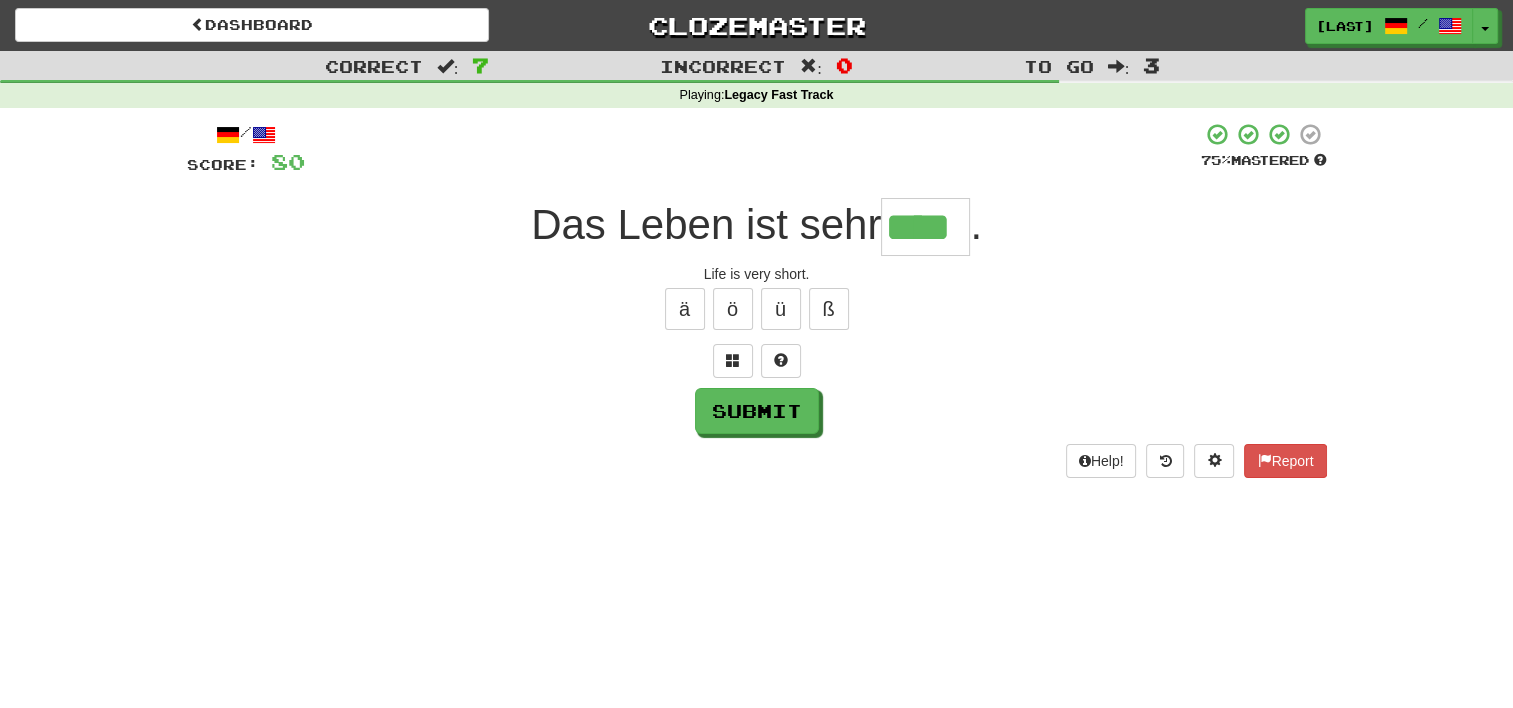 type on "****" 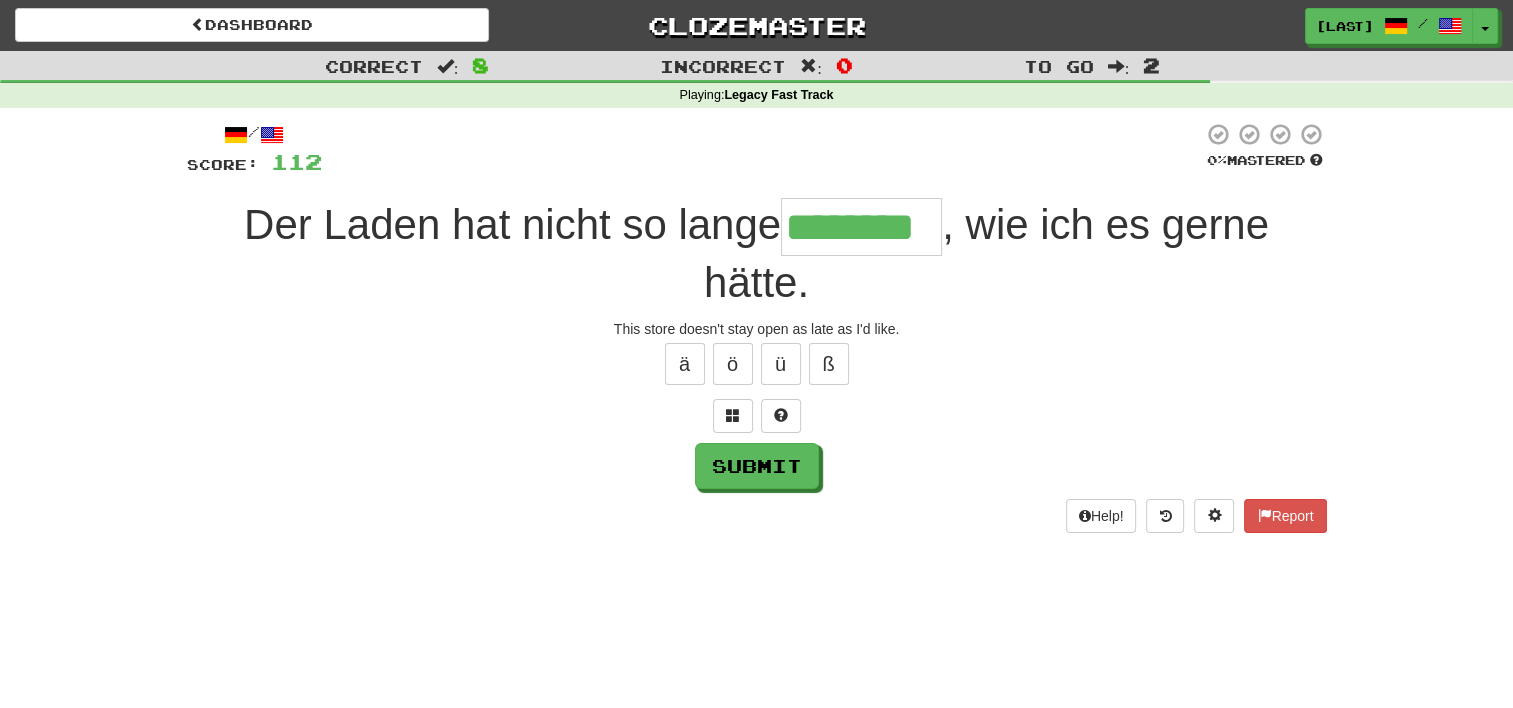 type on "********" 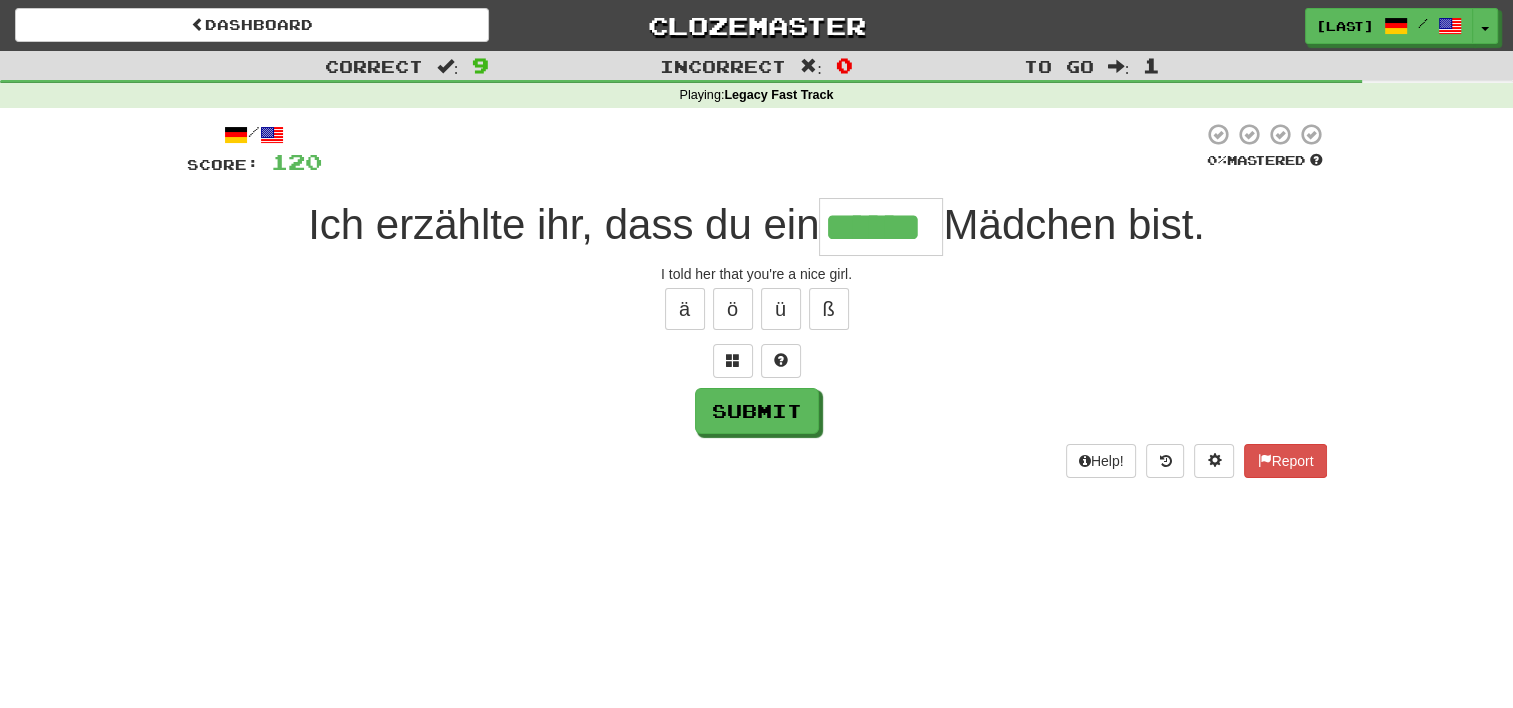 type on "******" 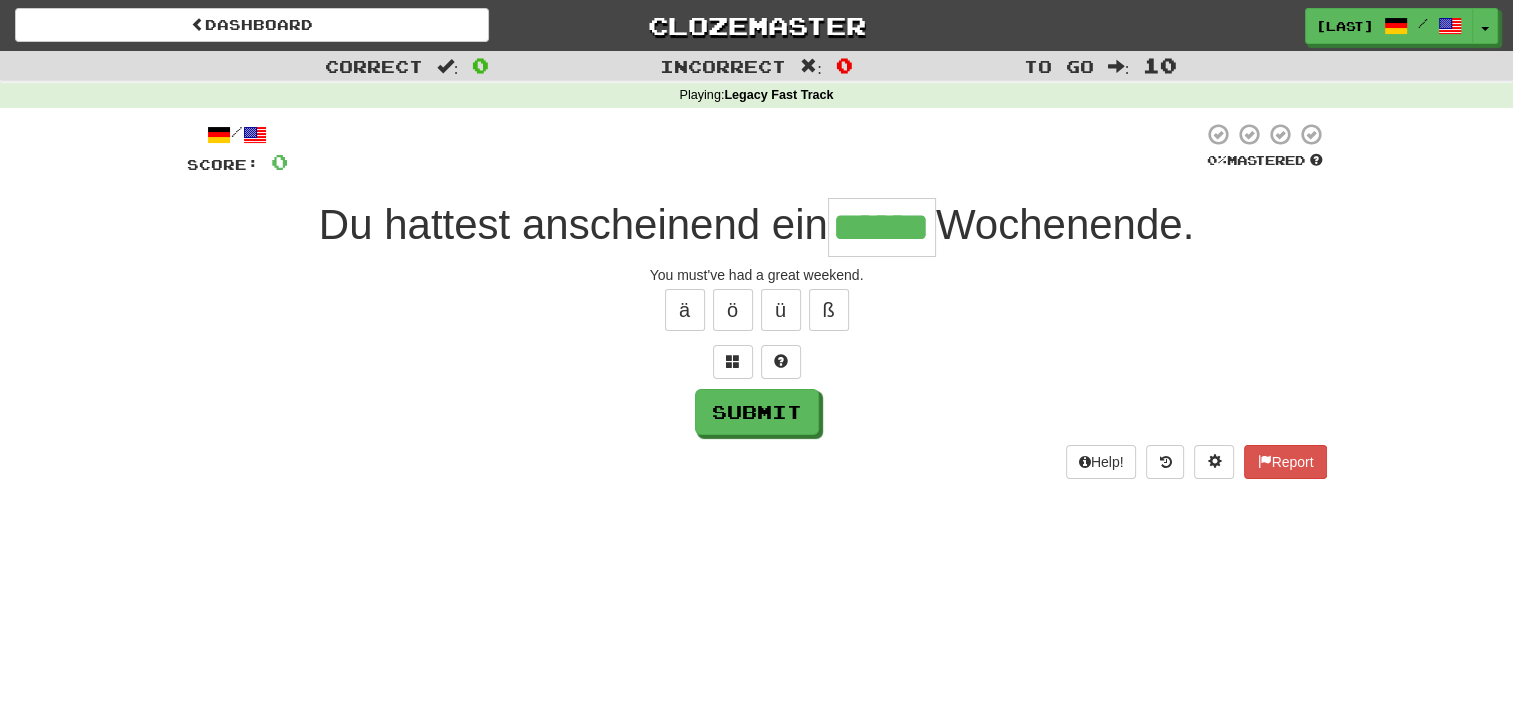 type on "******" 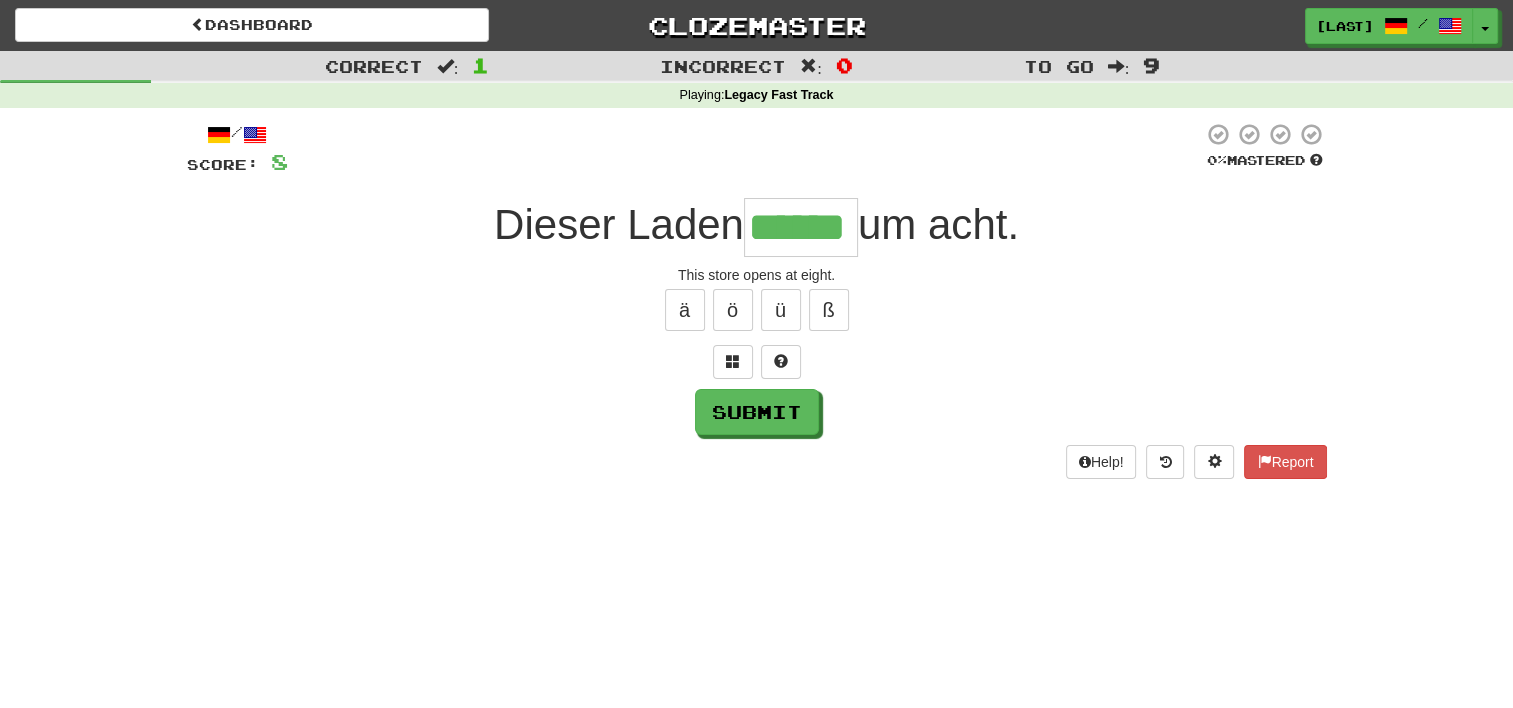 type on "******" 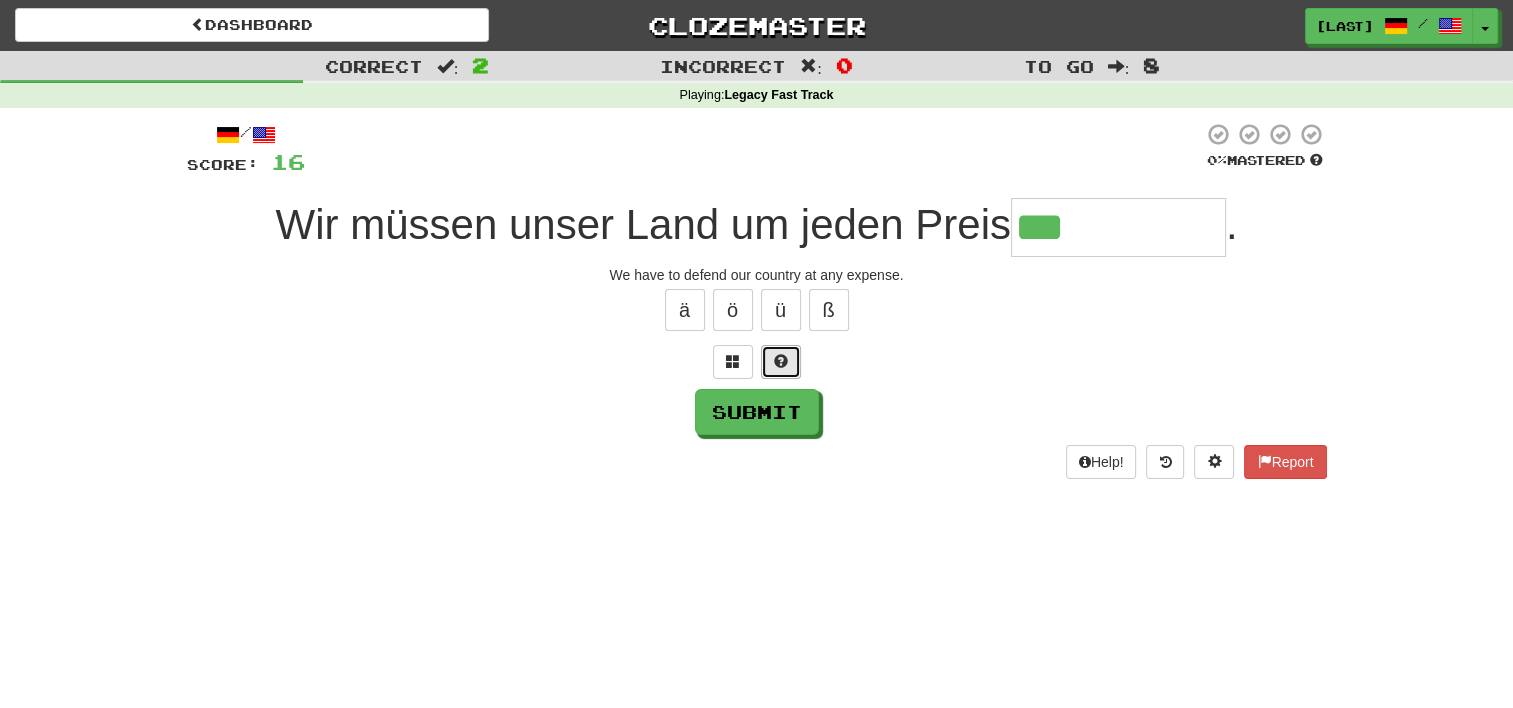 click at bounding box center [781, 361] 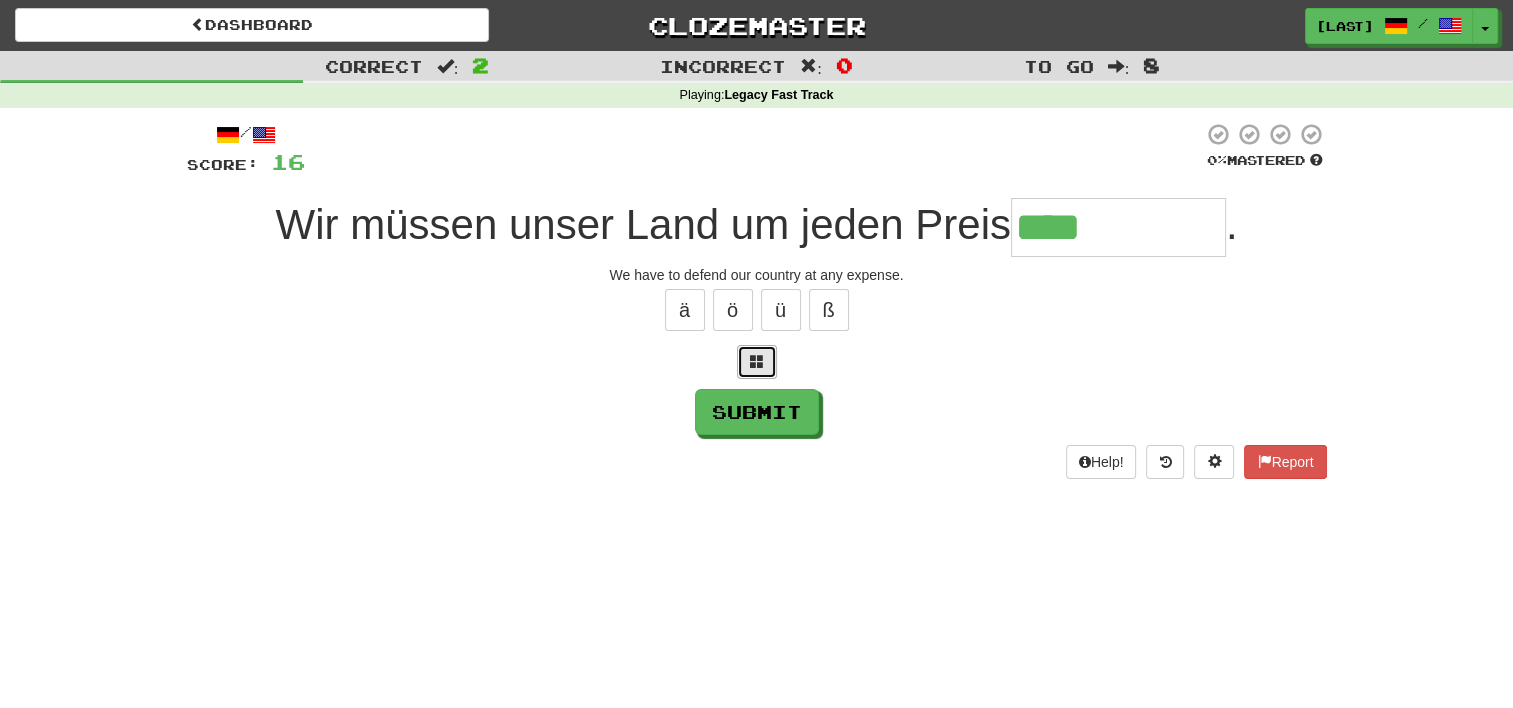 click at bounding box center (757, 362) 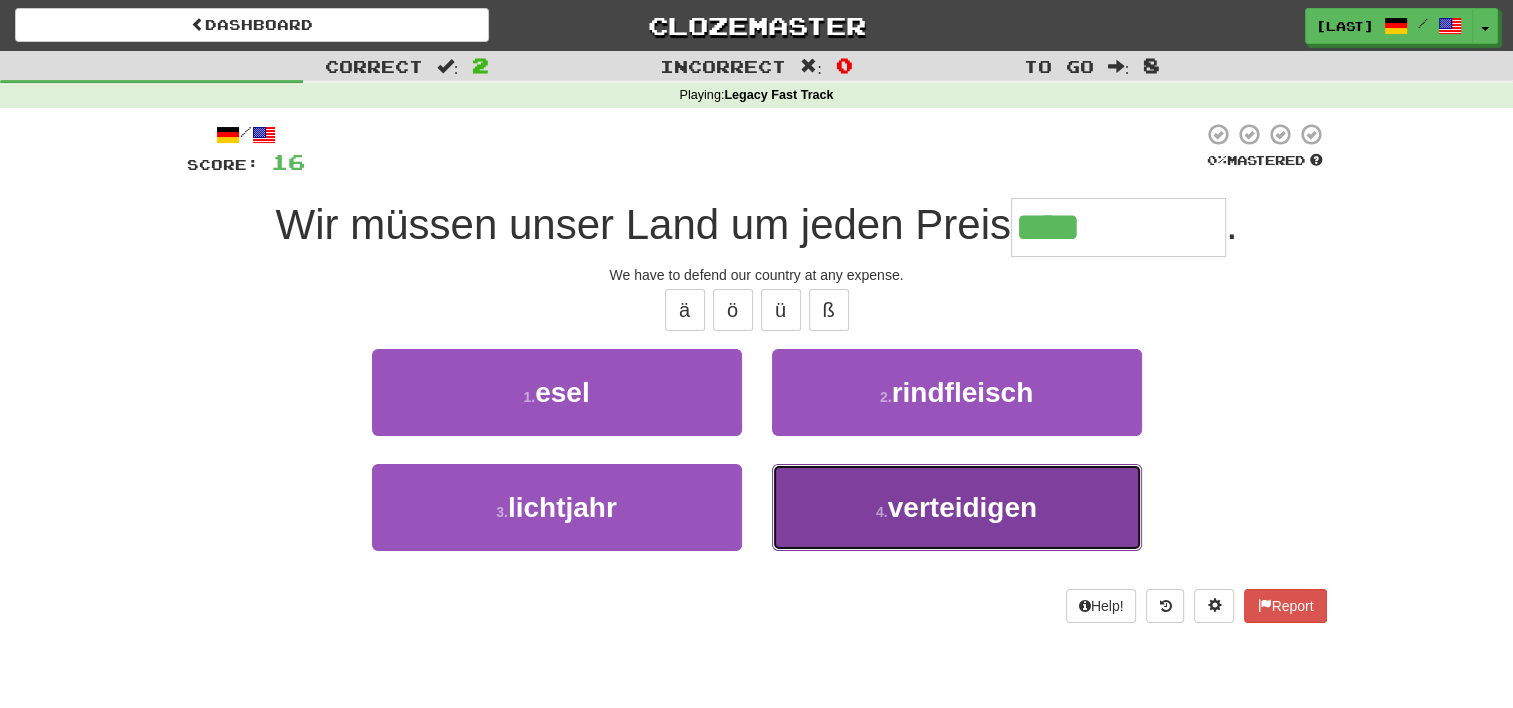 click on "4 .  verteidigen" at bounding box center [957, 507] 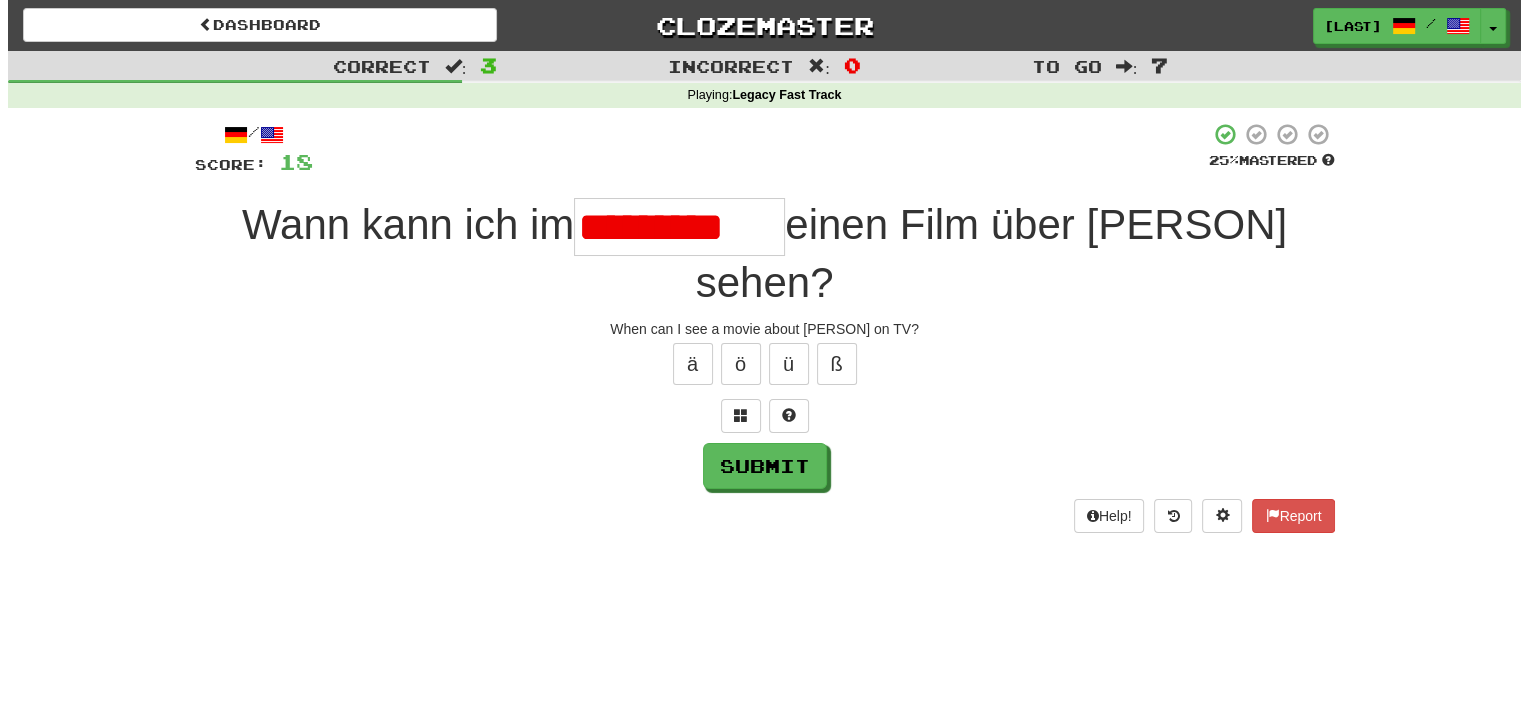scroll, scrollTop: 0, scrollLeft: 0, axis: both 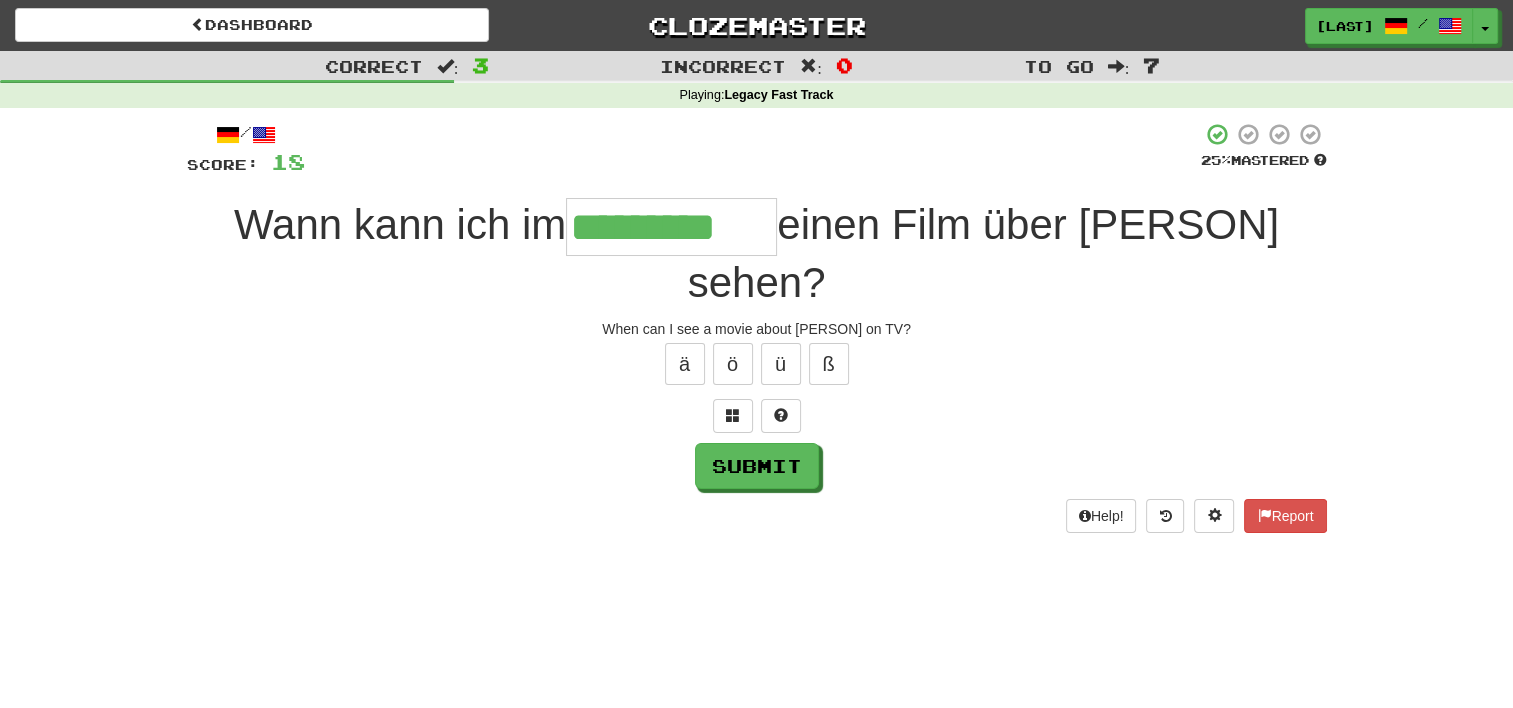 type on "*********" 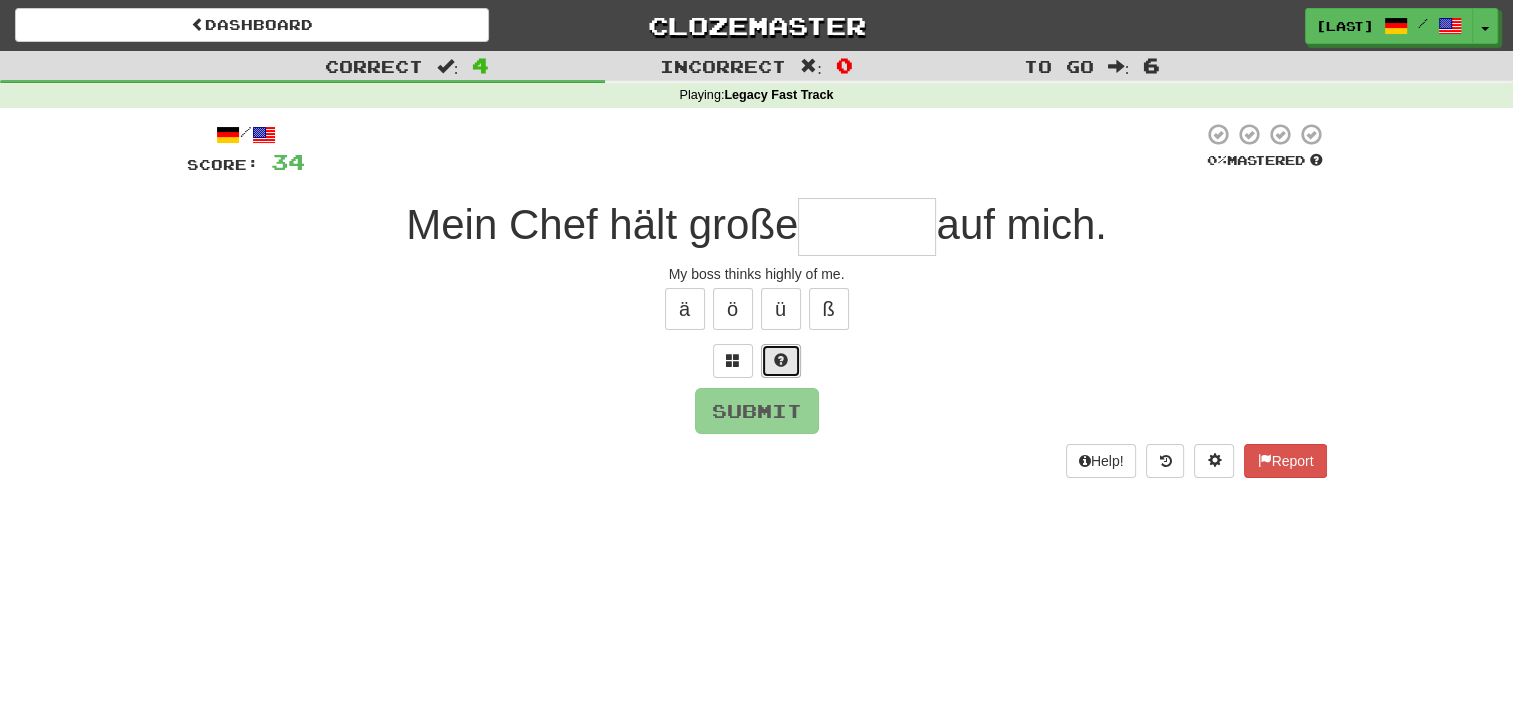 click at bounding box center (781, 361) 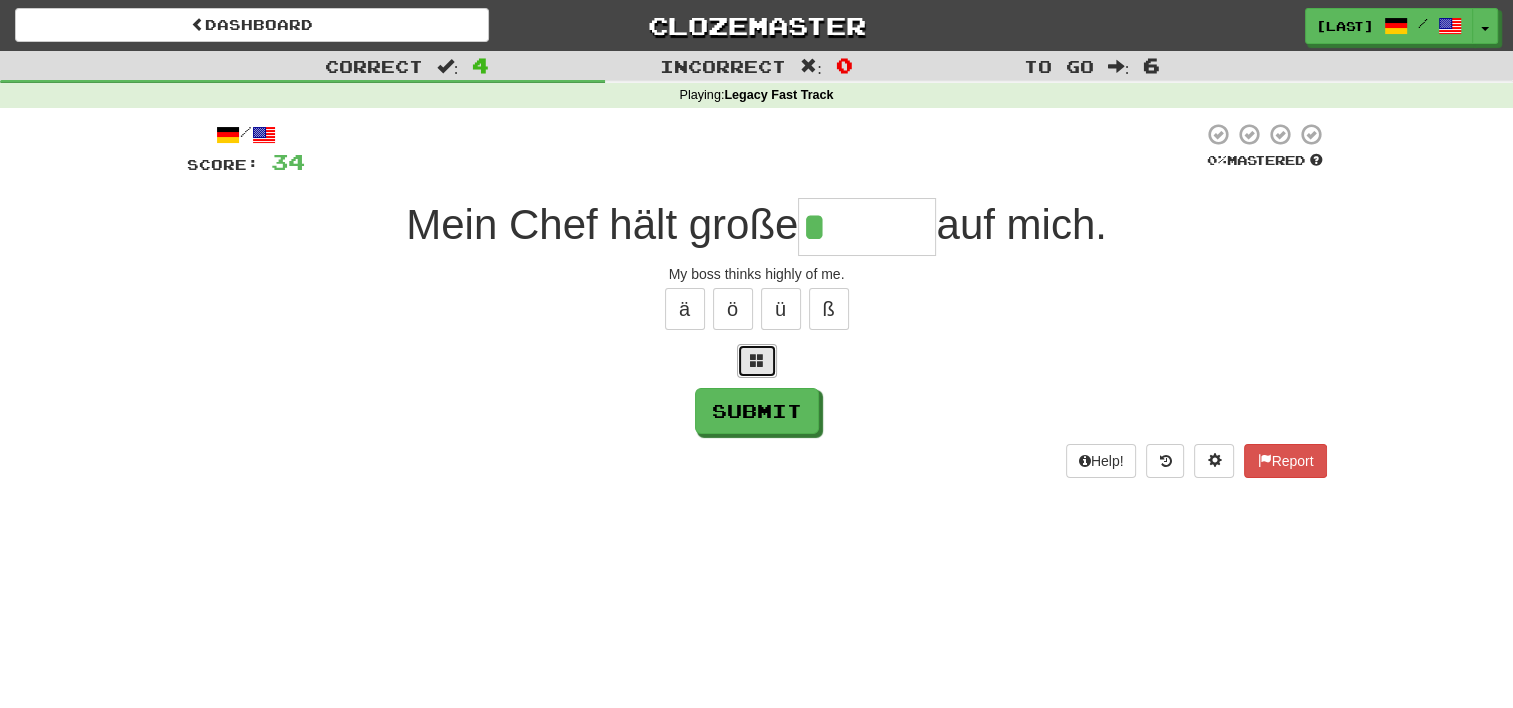 click at bounding box center [757, 360] 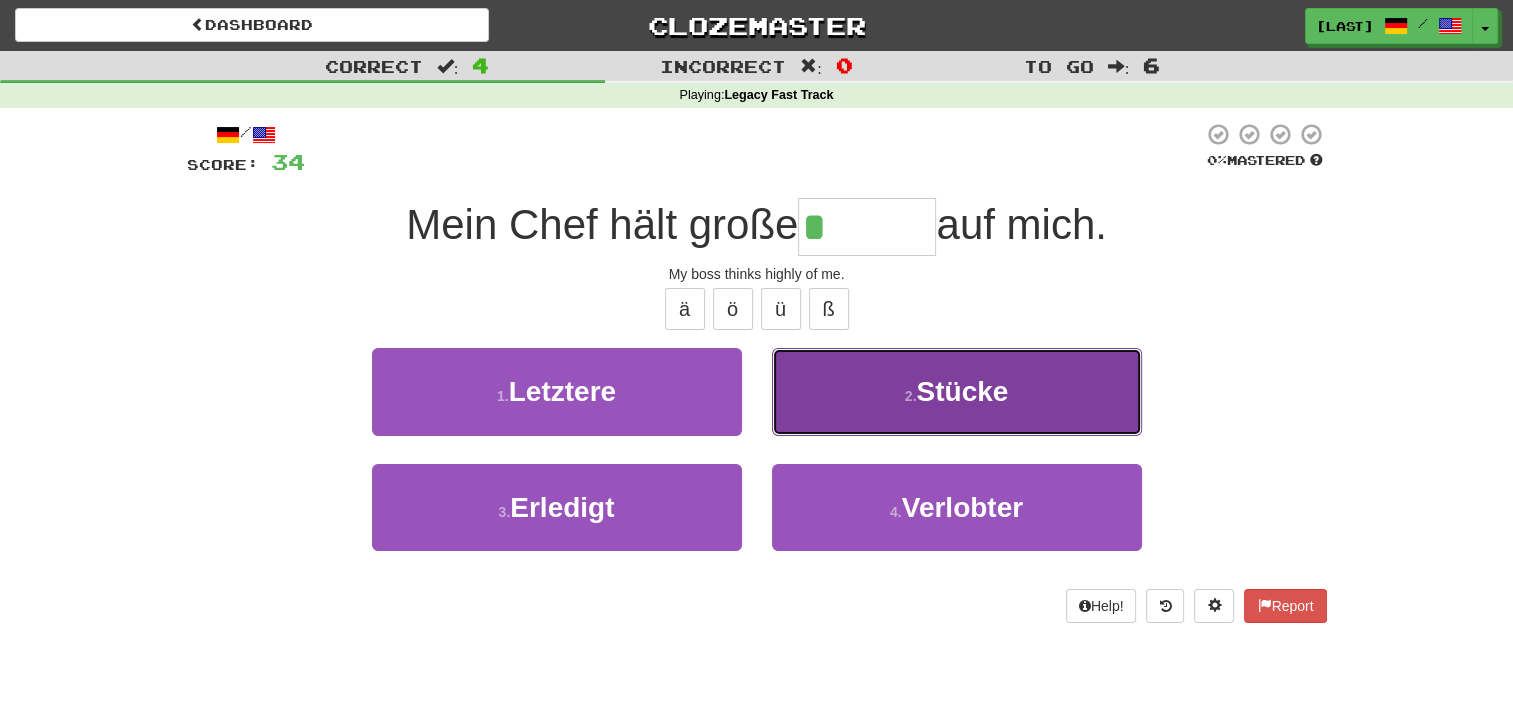 click on "2 .  Stücke" at bounding box center [957, 391] 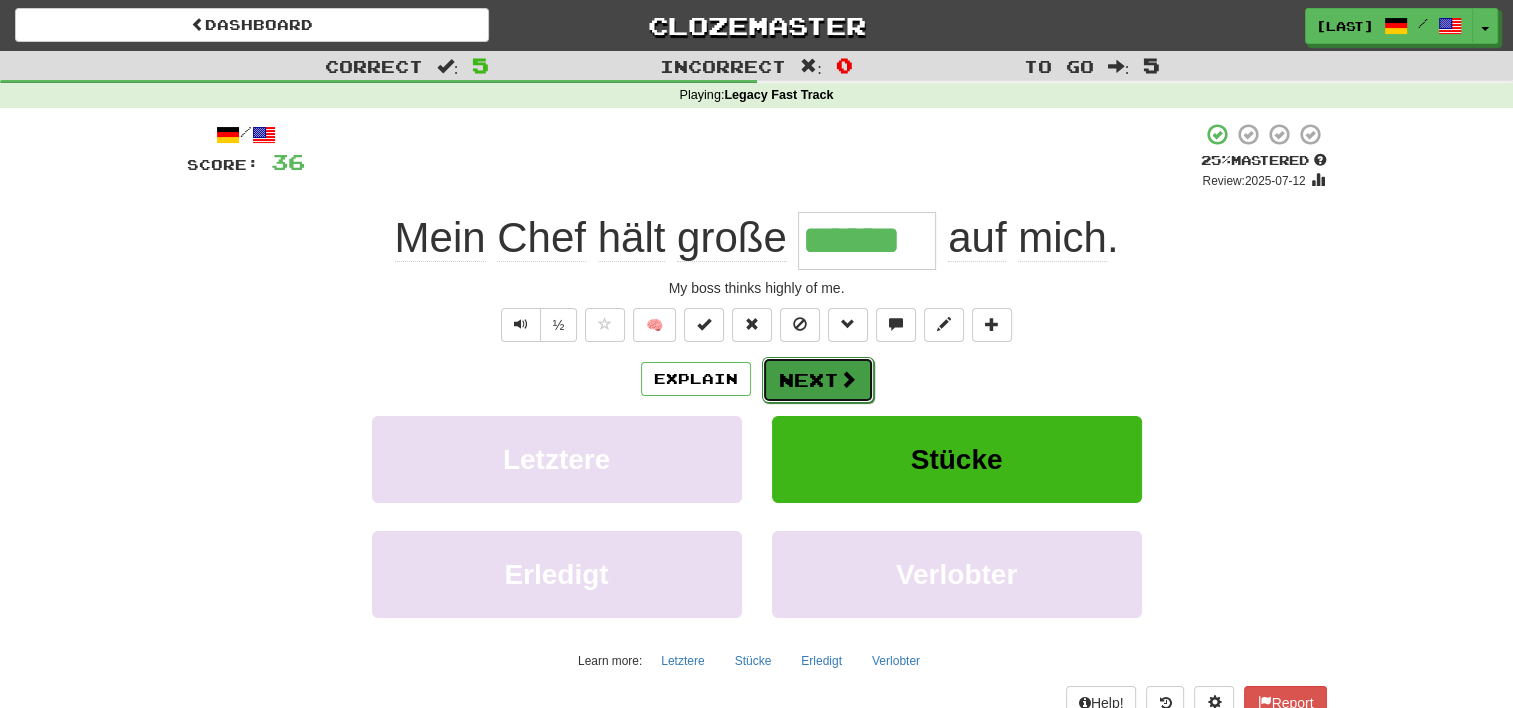 click on "Next" at bounding box center [818, 380] 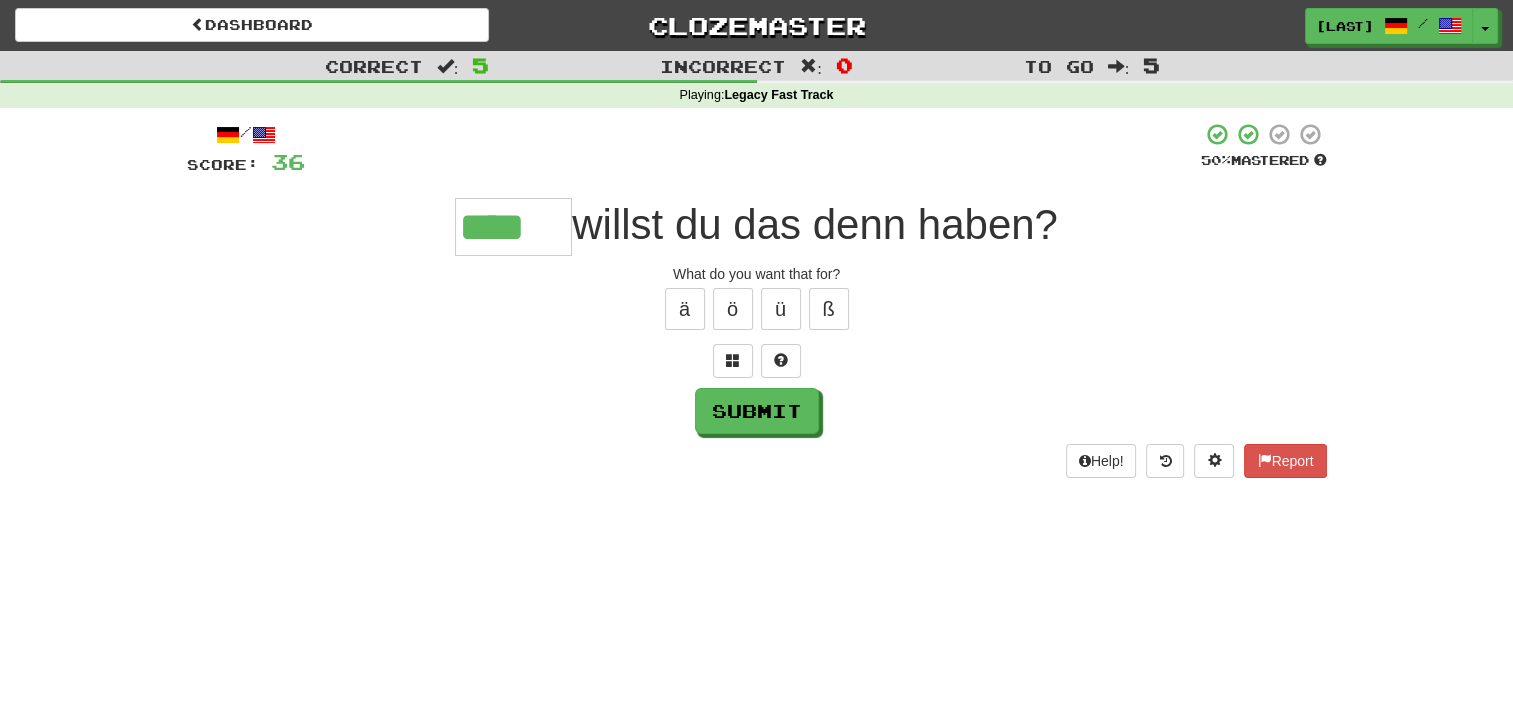 type on "****" 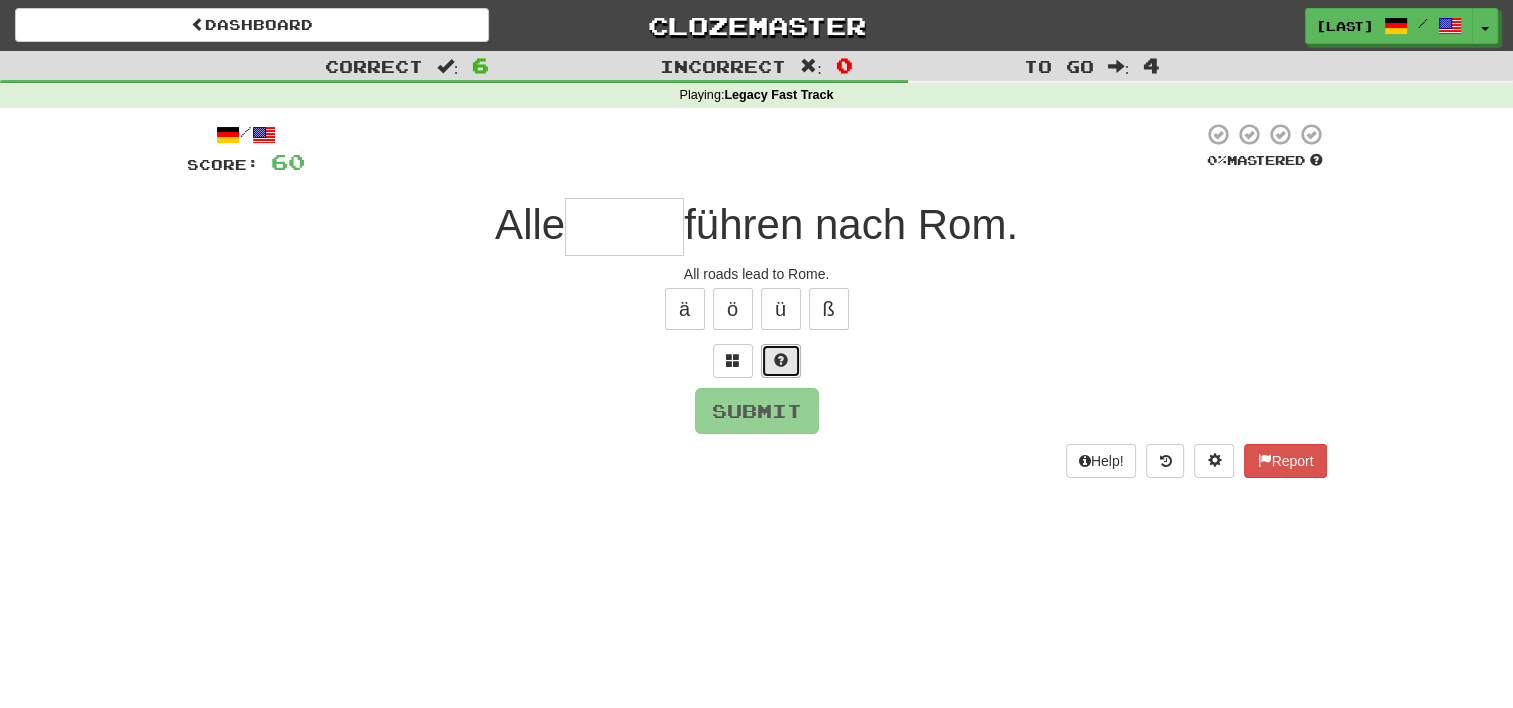 click at bounding box center [781, 360] 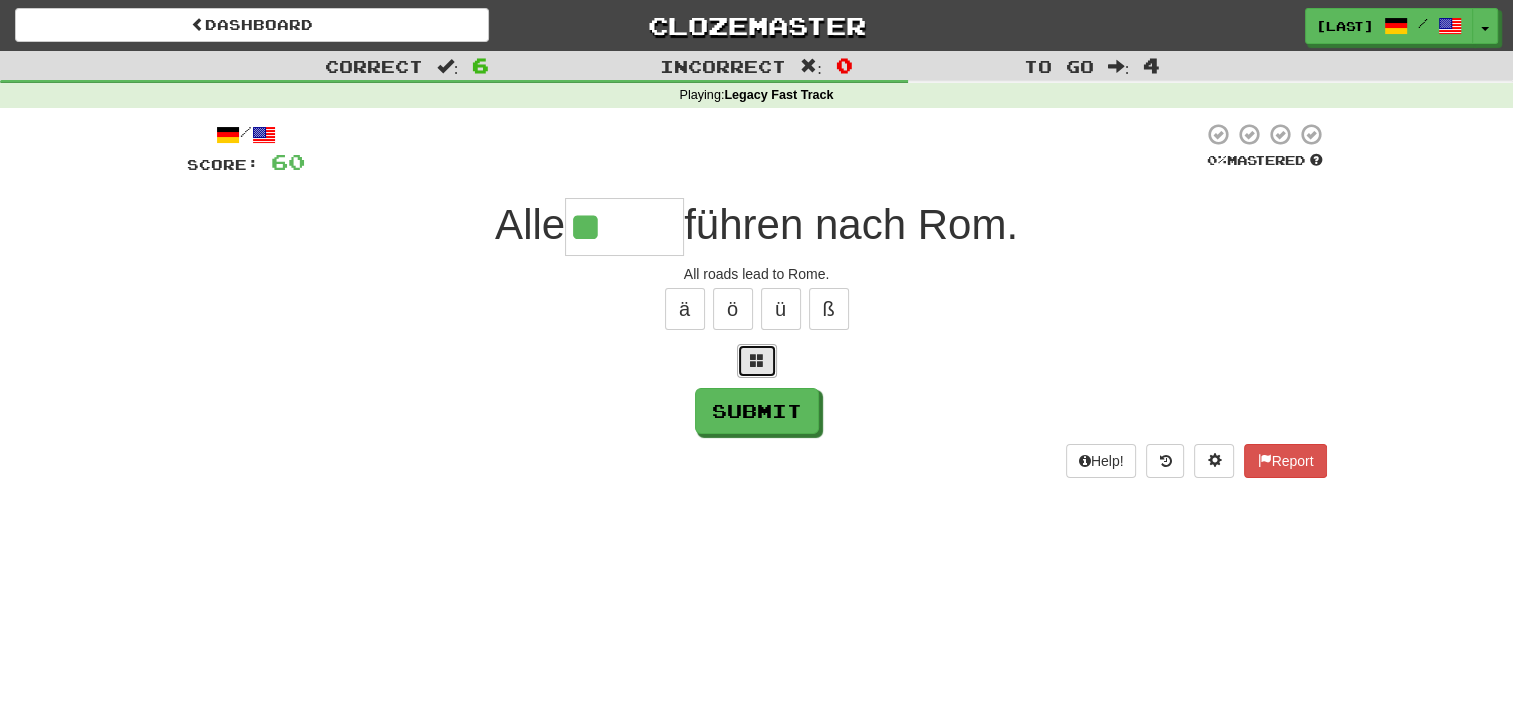 click at bounding box center [757, 361] 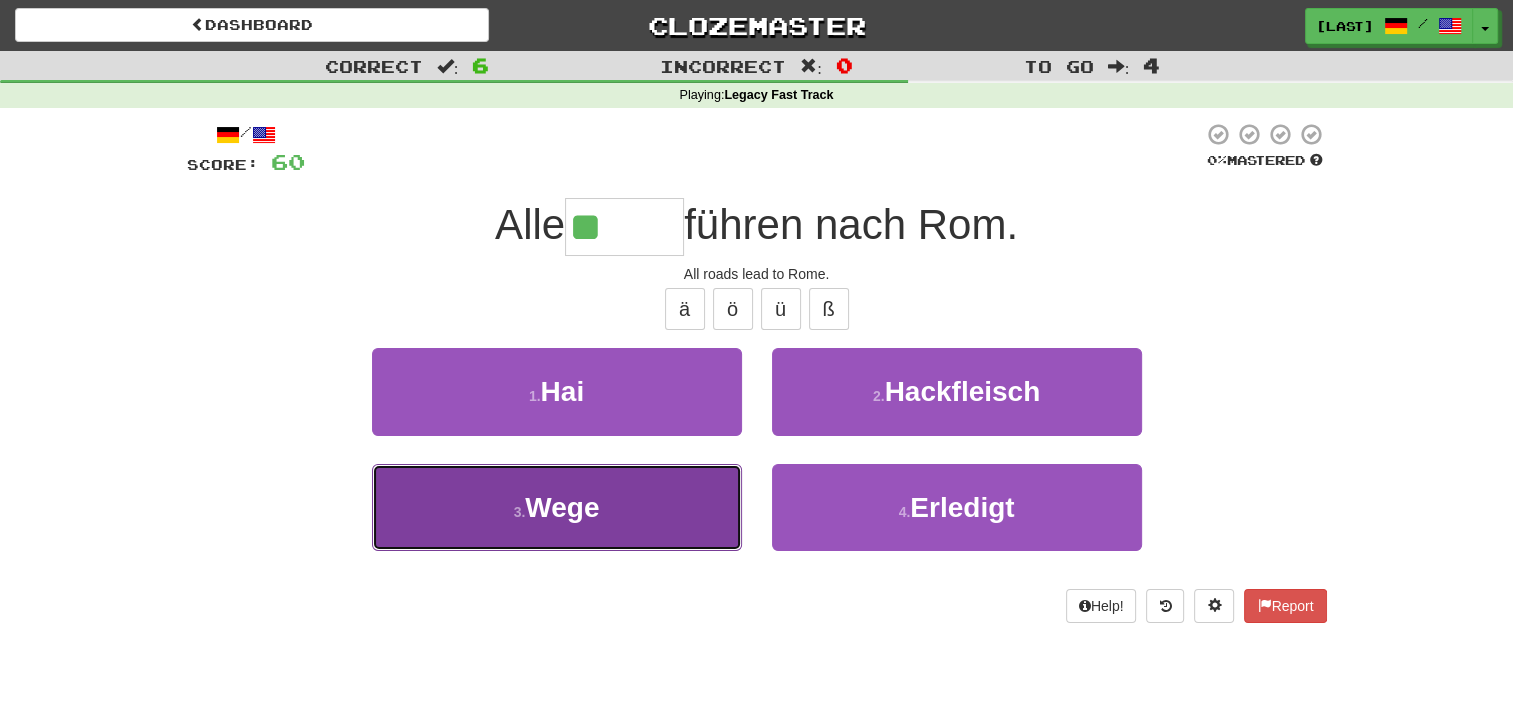 click on "3 .  Wege" at bounding box center [557, 507] 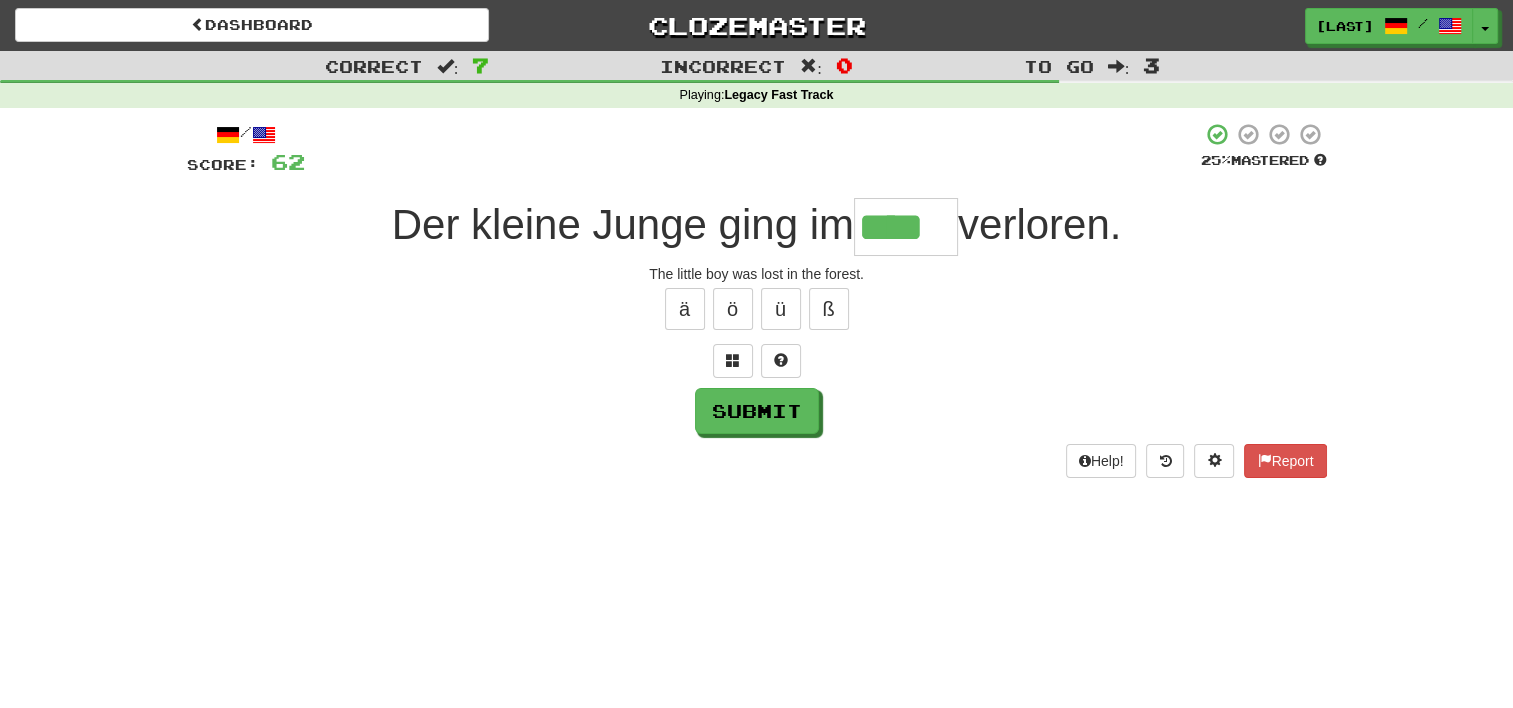 type on "****" 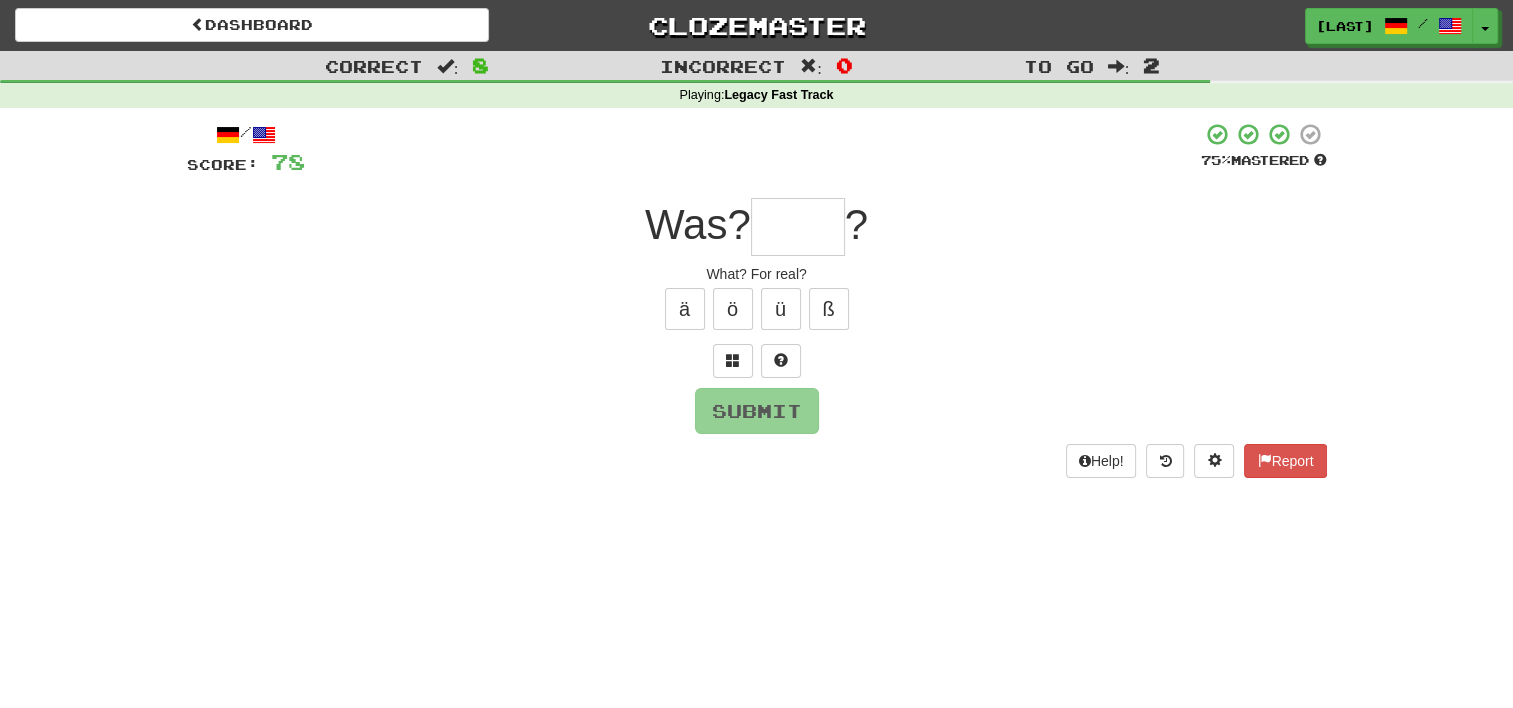 type on "*" 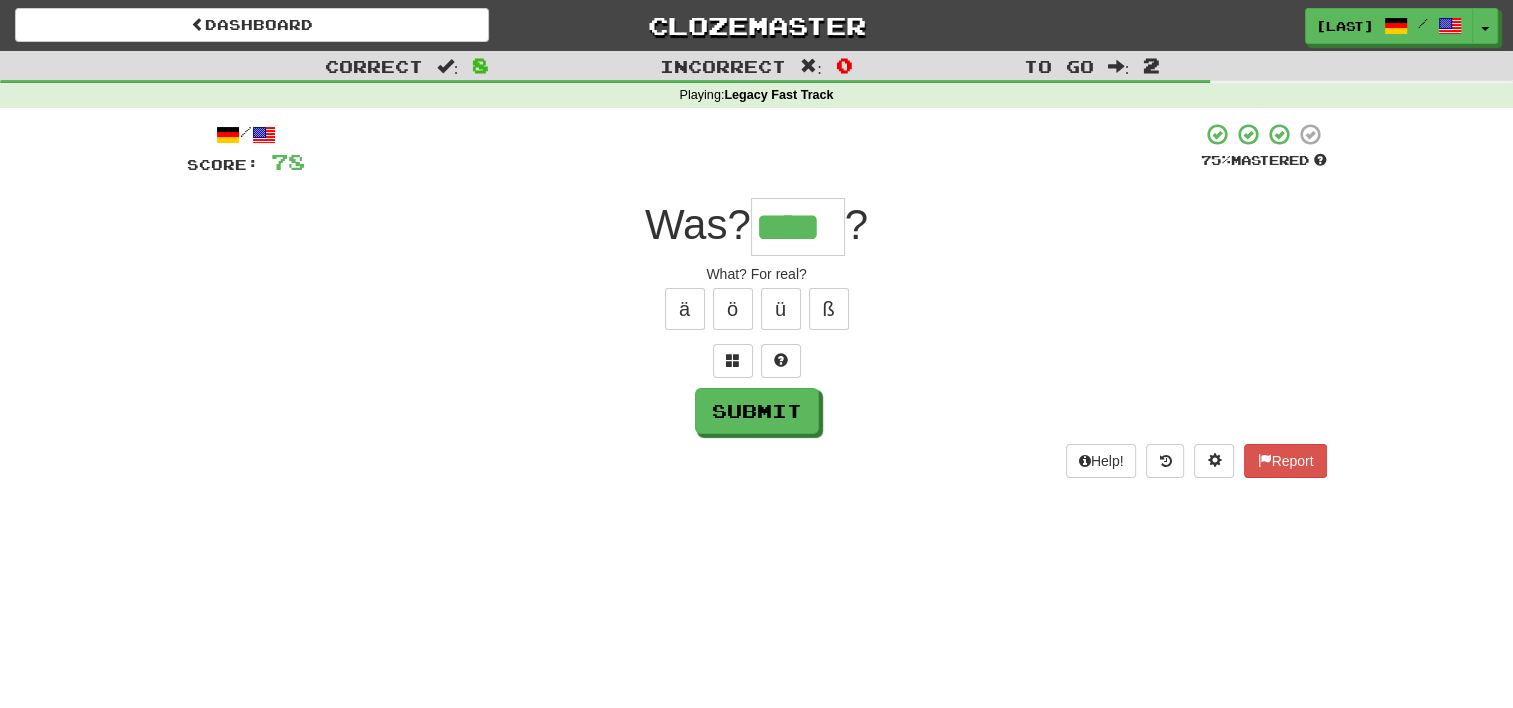 type on "****" 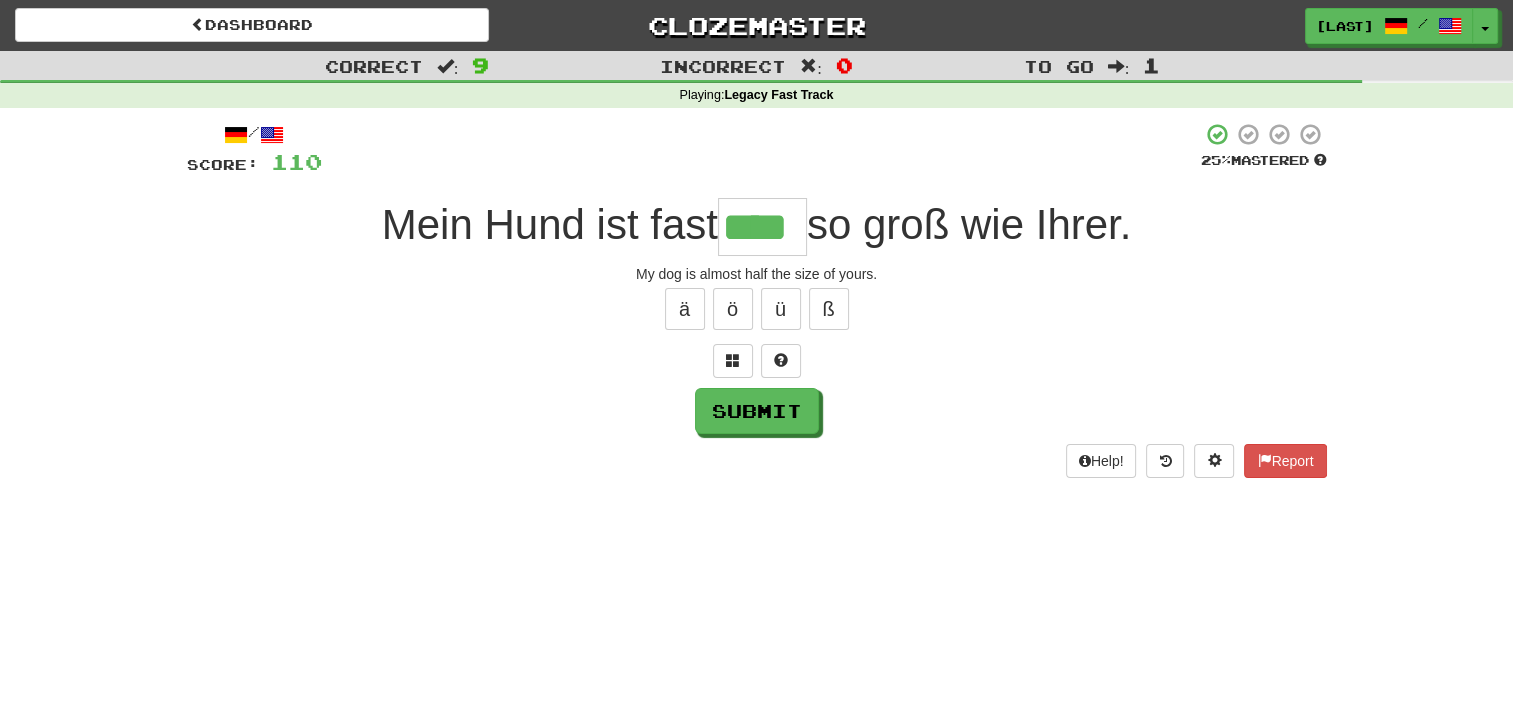 type on "****" 